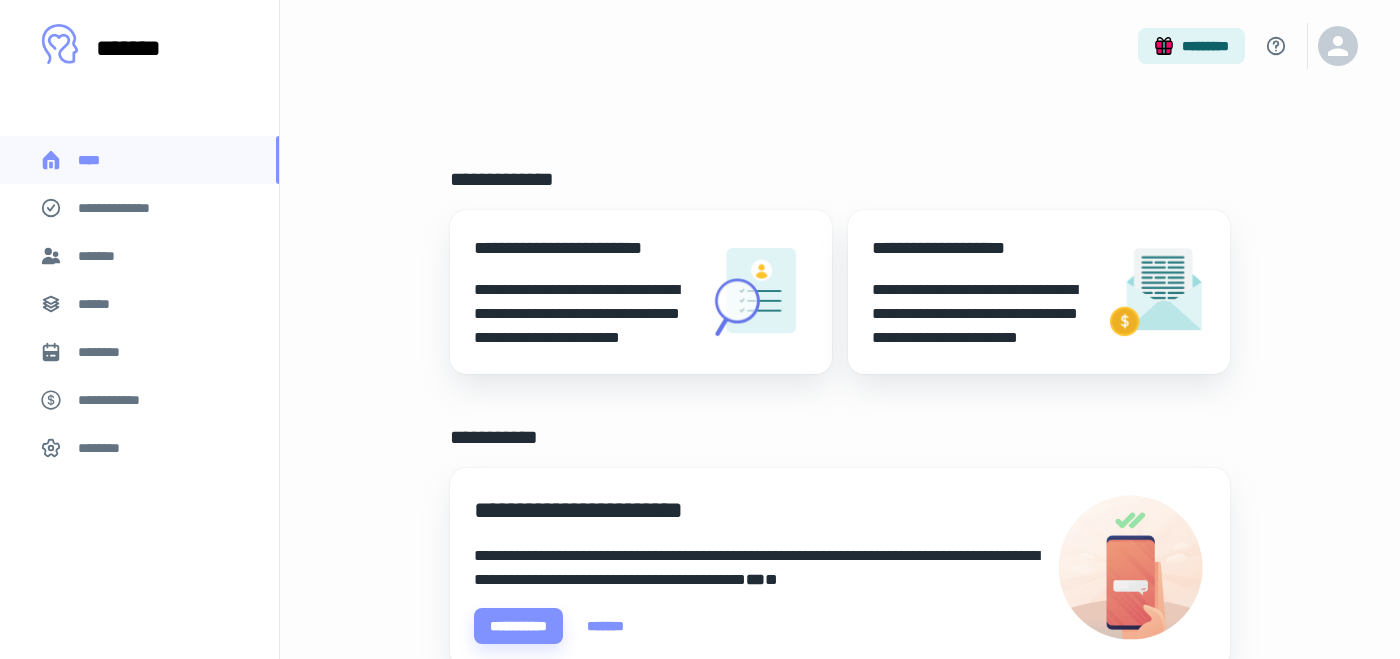 scroll, scrollTop: 0, scrollLeft: 0, axis: both 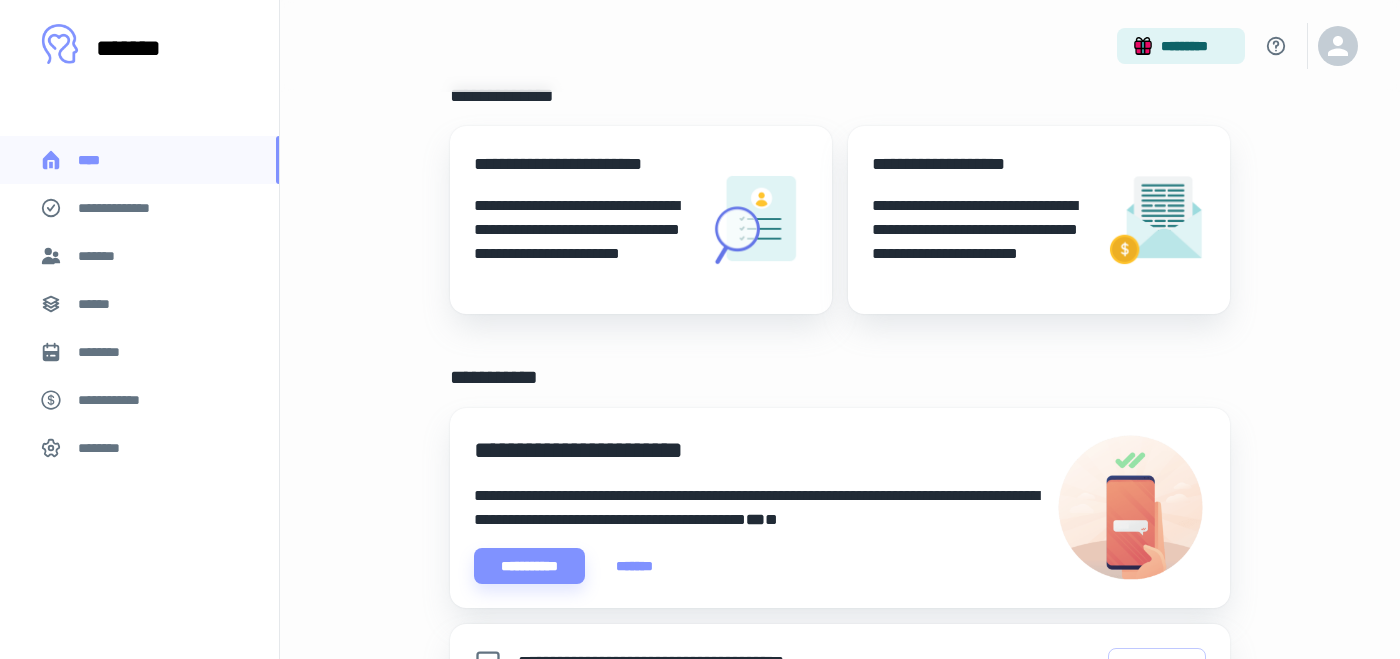 click on "*******" at bounding box center (100, 256) 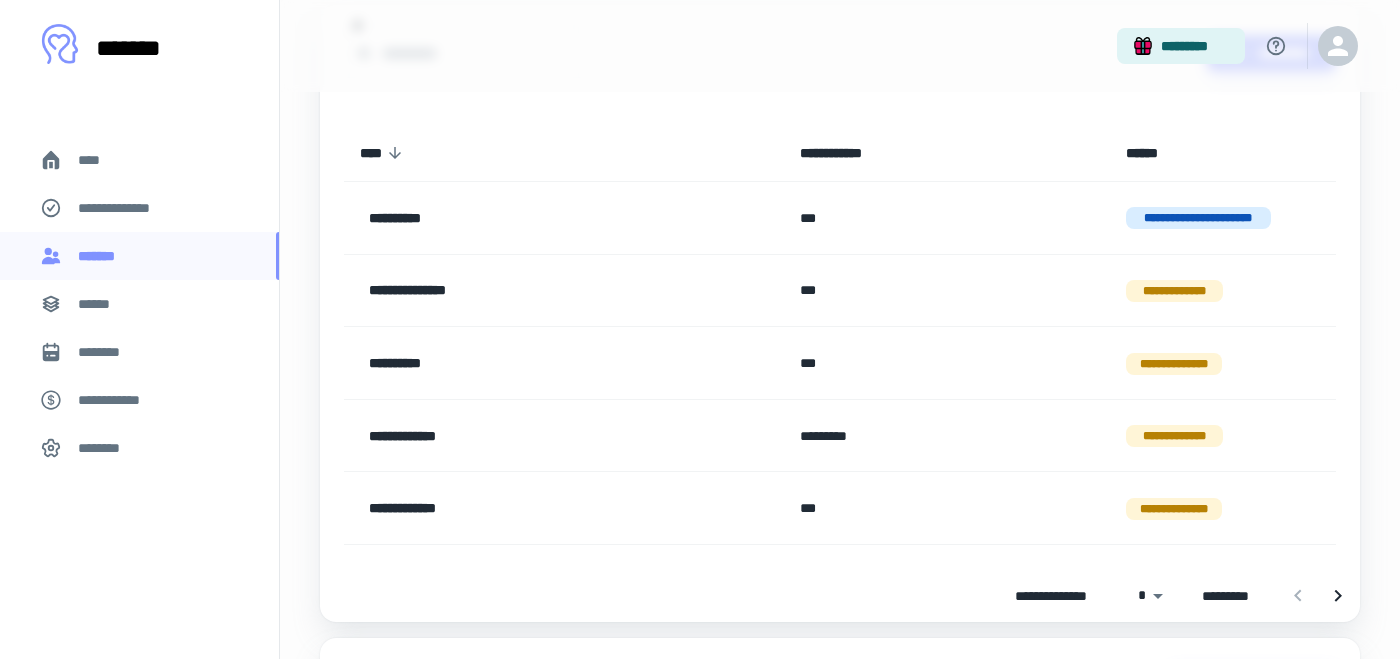 scroll, scrollTop: 189, scrollLeft: 0, axis: vertical 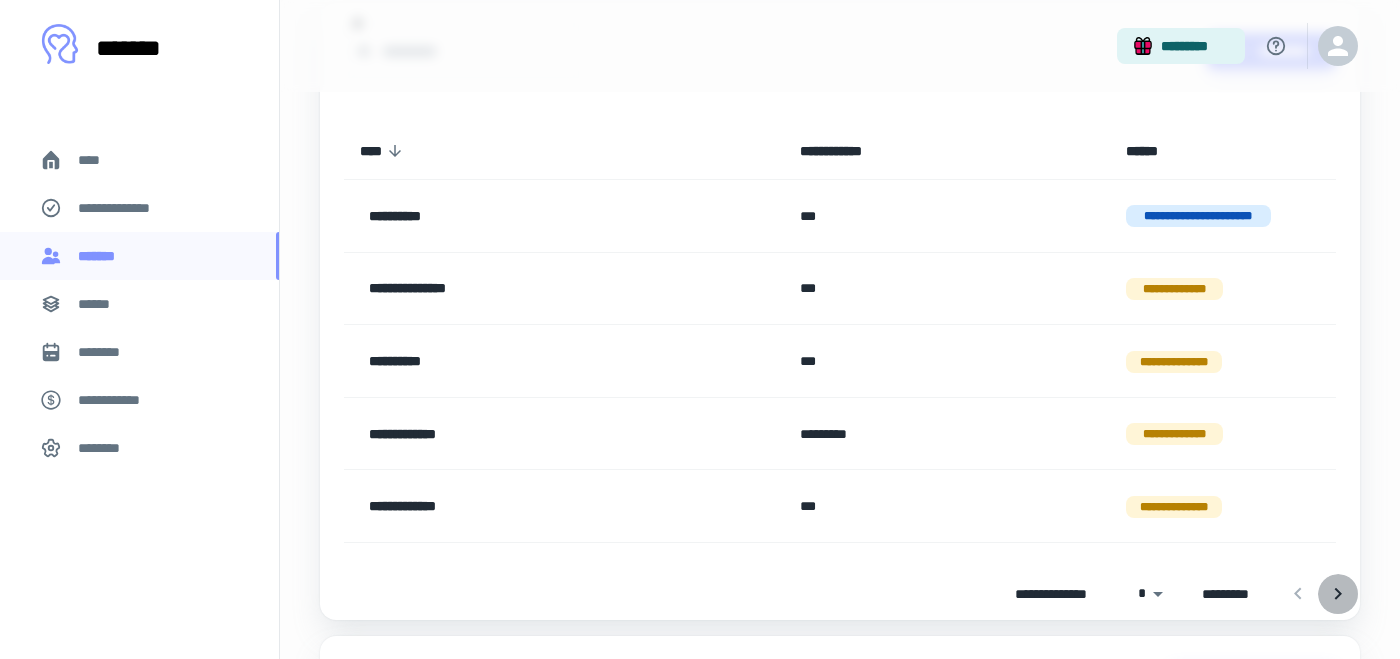click 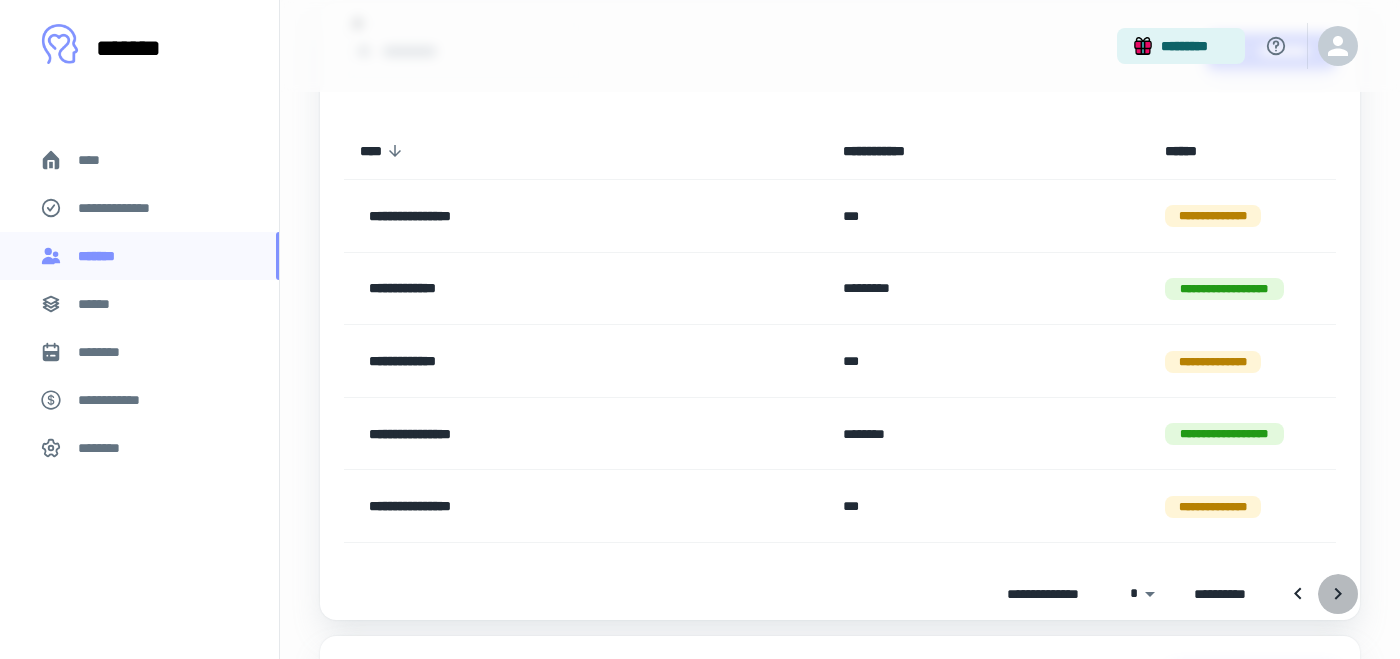 click 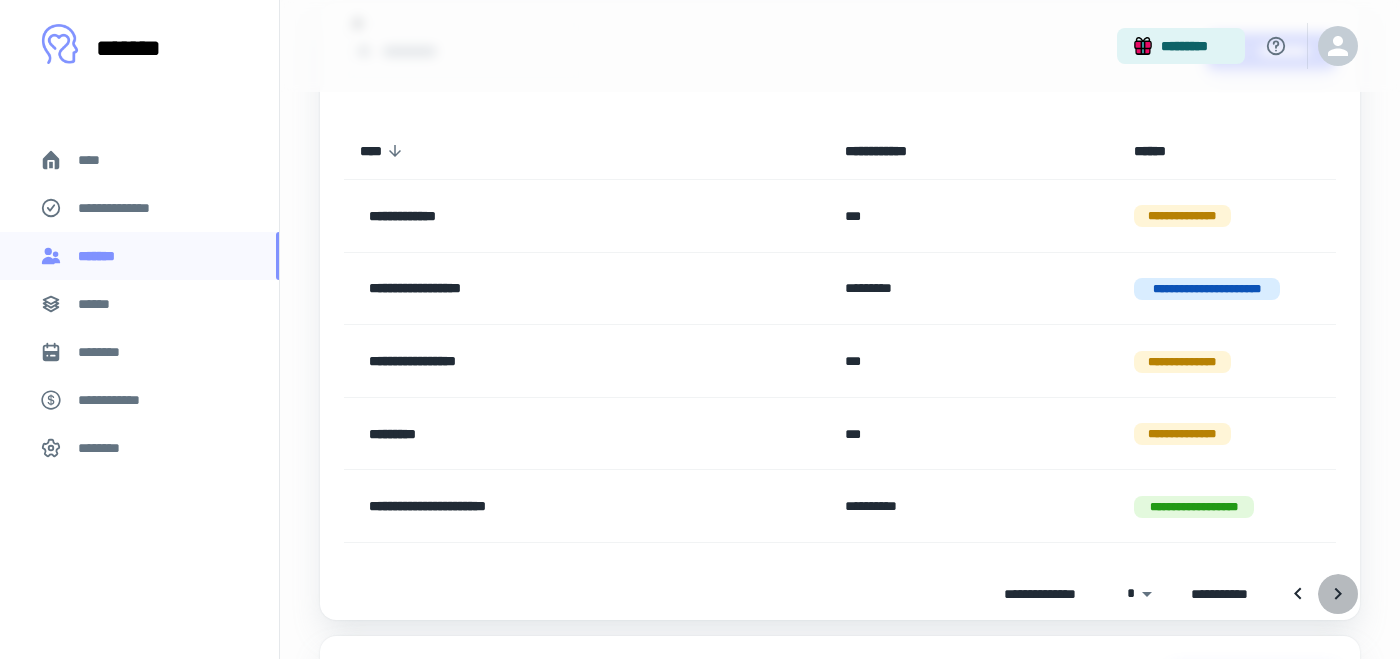 click 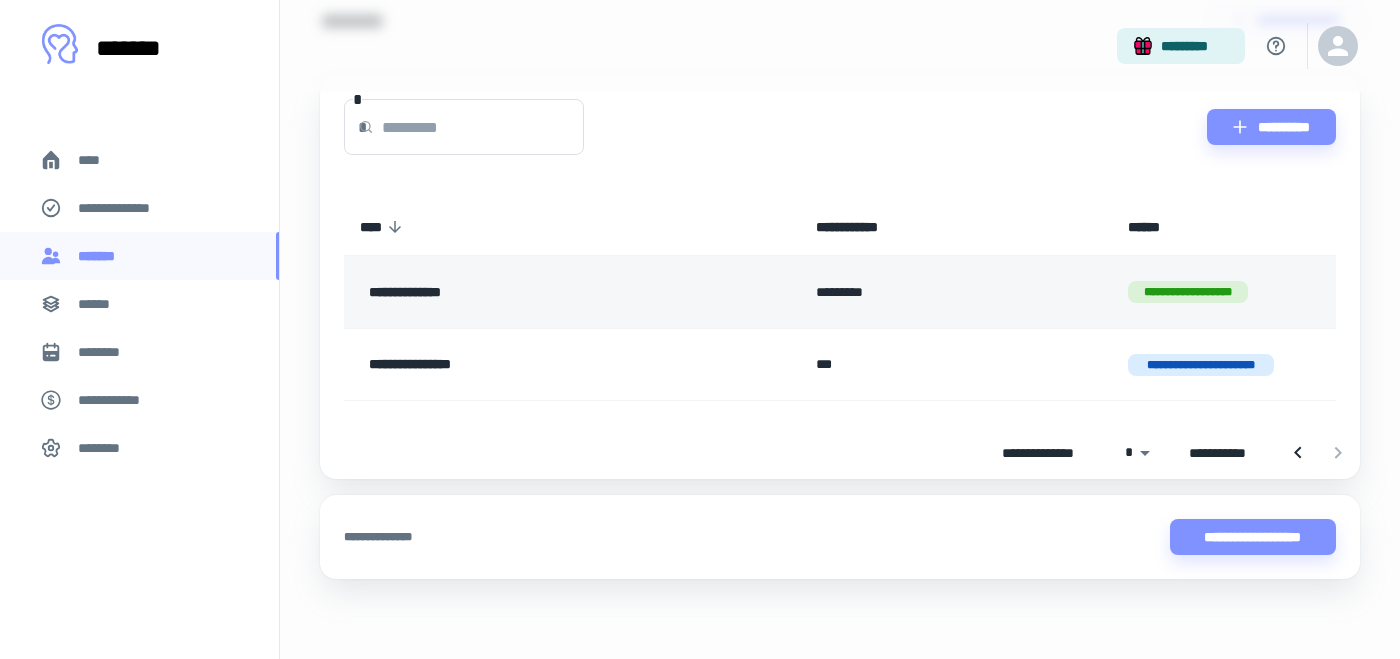 click on "**********" at bounding box center [525, 292] 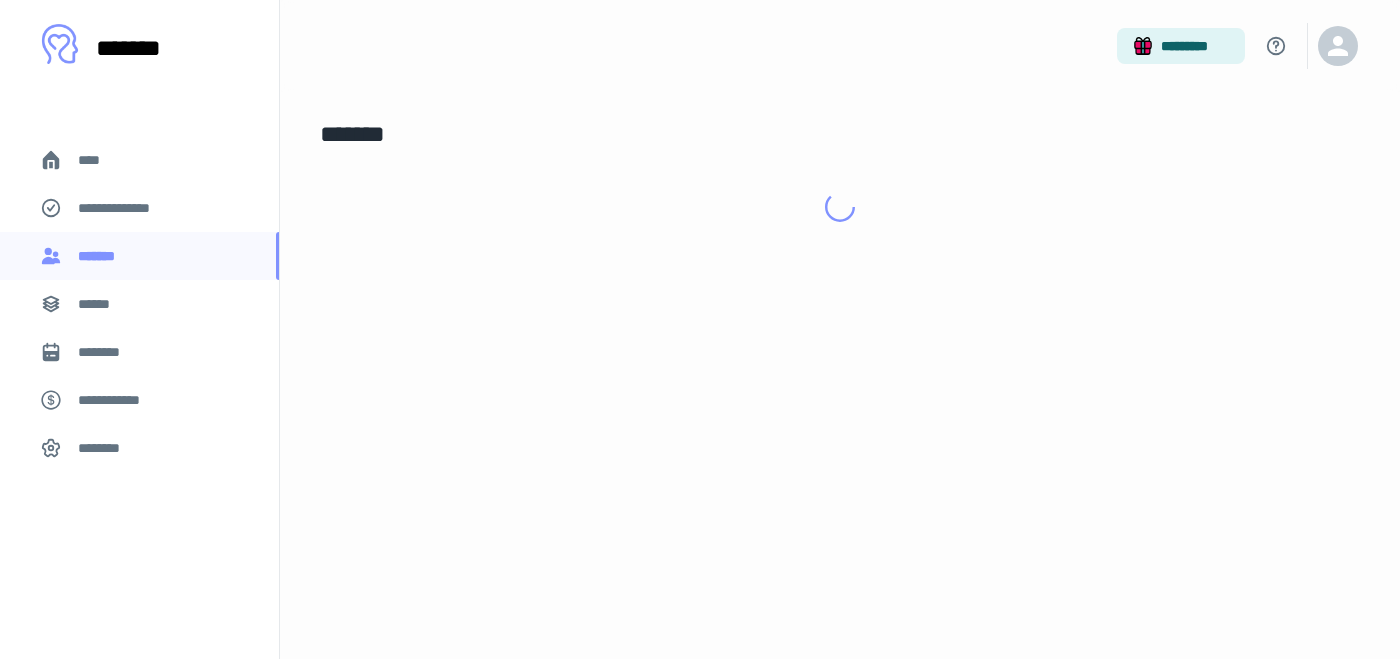 scroll, scrollTop: 0, scrollLeft: 0, axis: both 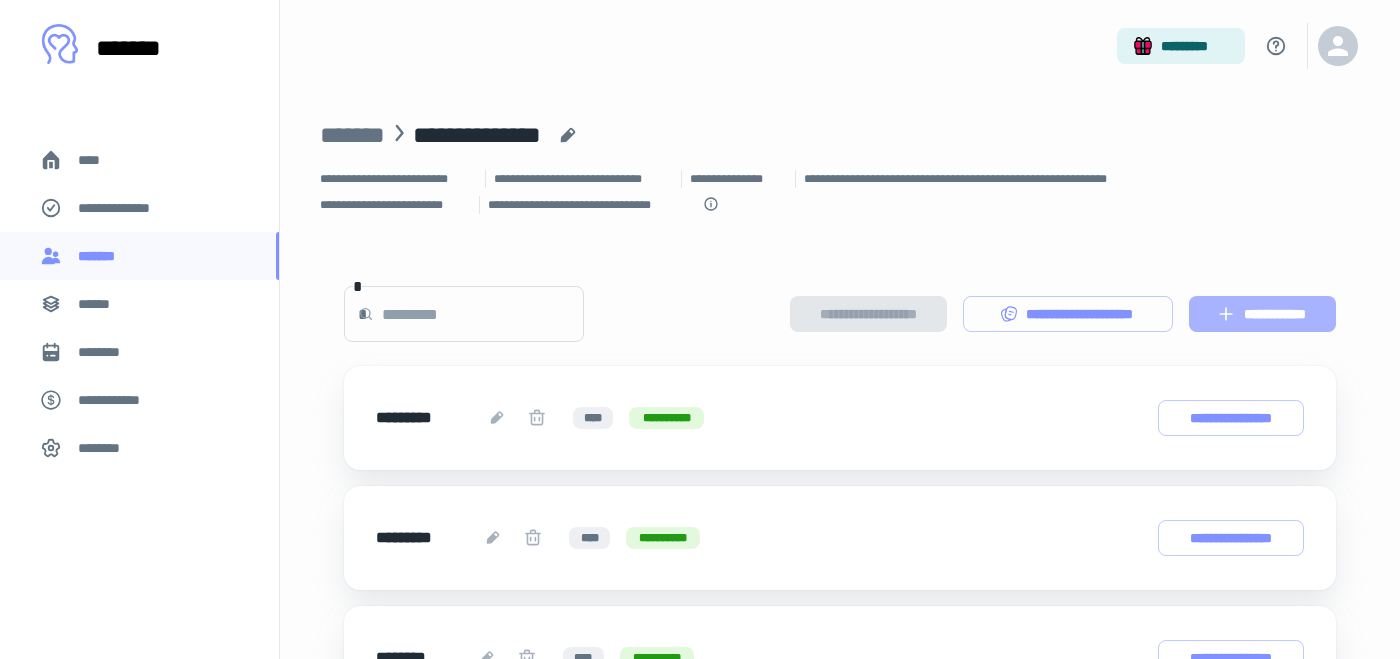 click on "**********" at bounding box center (1262, 314) 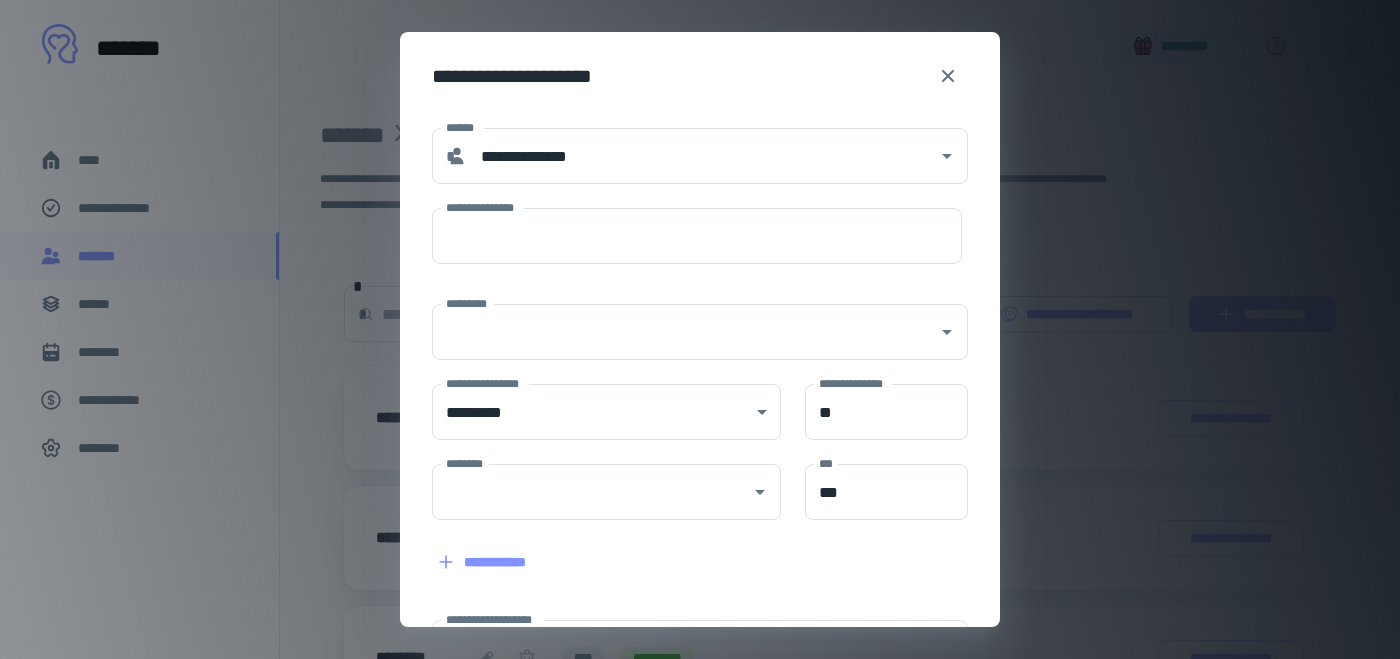 type on "**********" 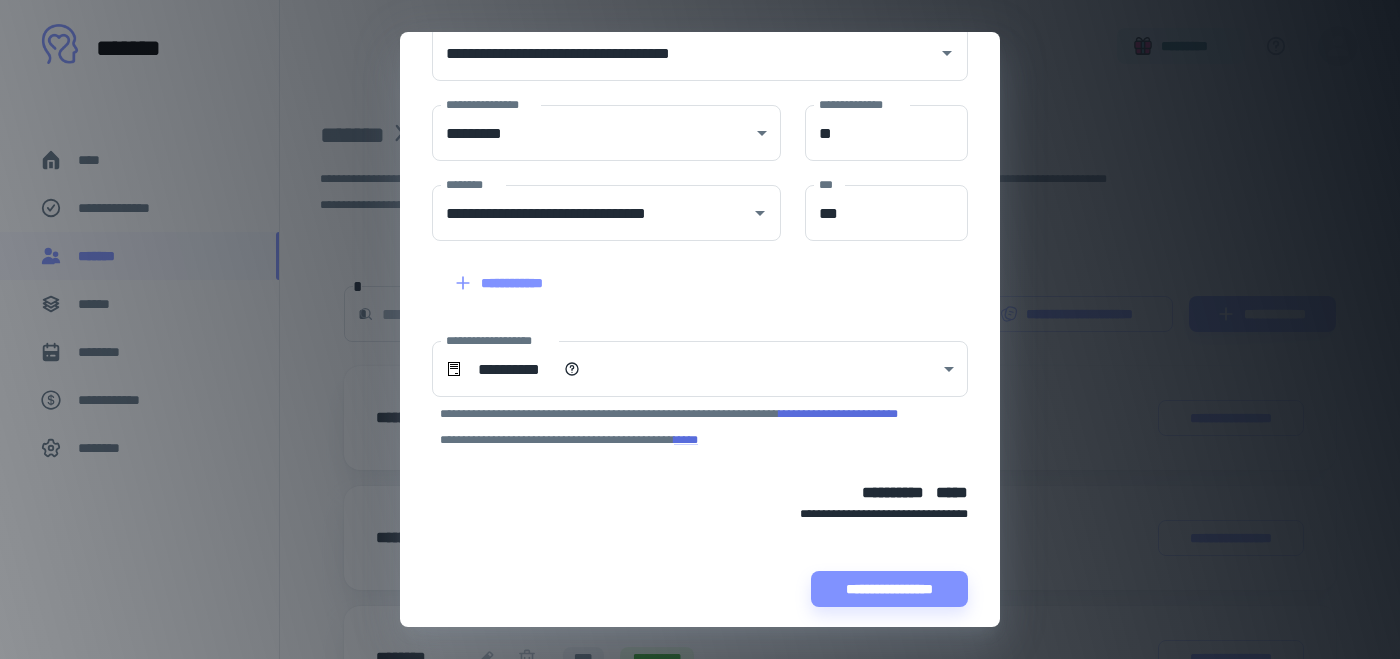 scroll, scrollTop: 290, scrollLeft: 0, axis: vertical 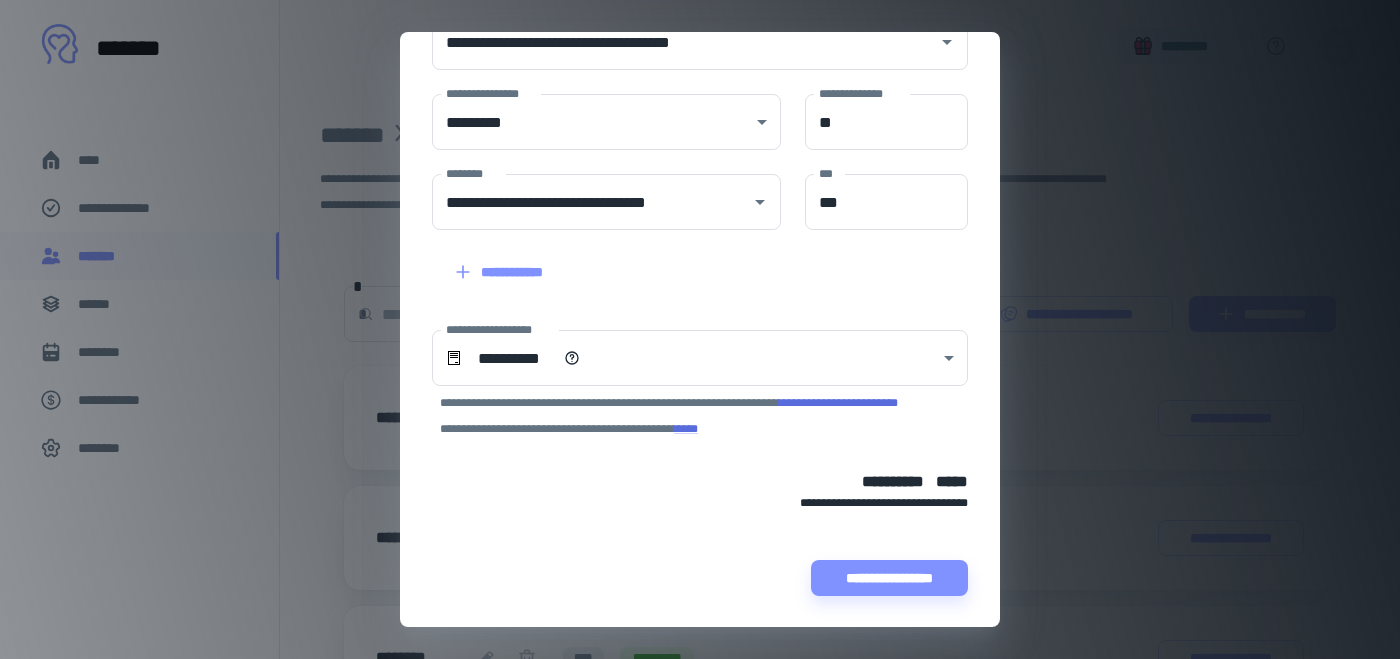 click on "[FIRST] [LAST]" at bounding box center (770, 503) 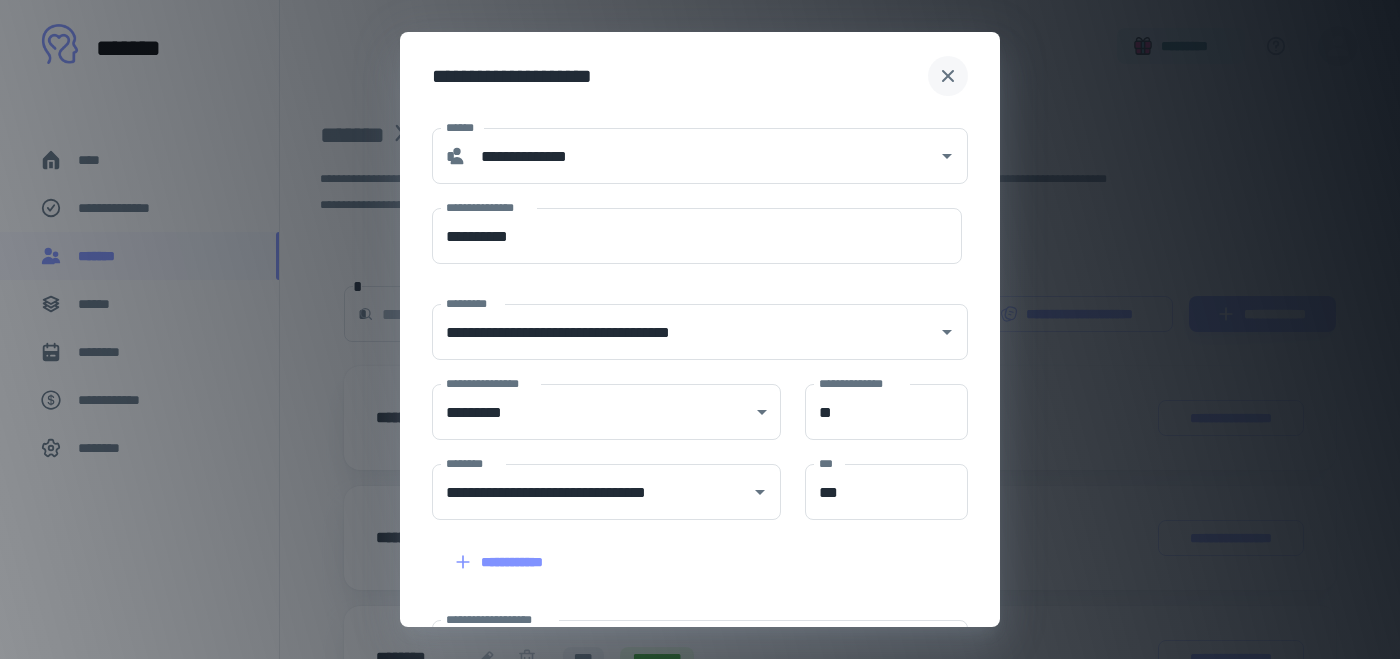 click 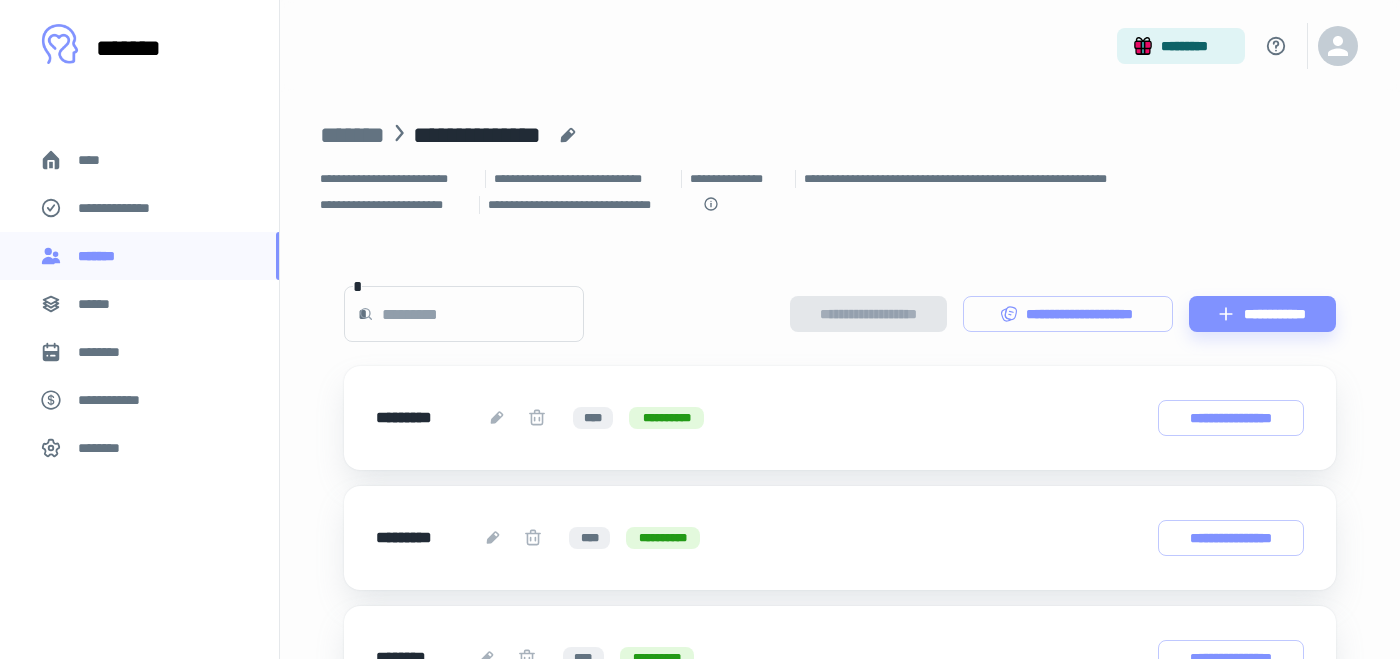 click on "********" at bounding box center [105, 448] 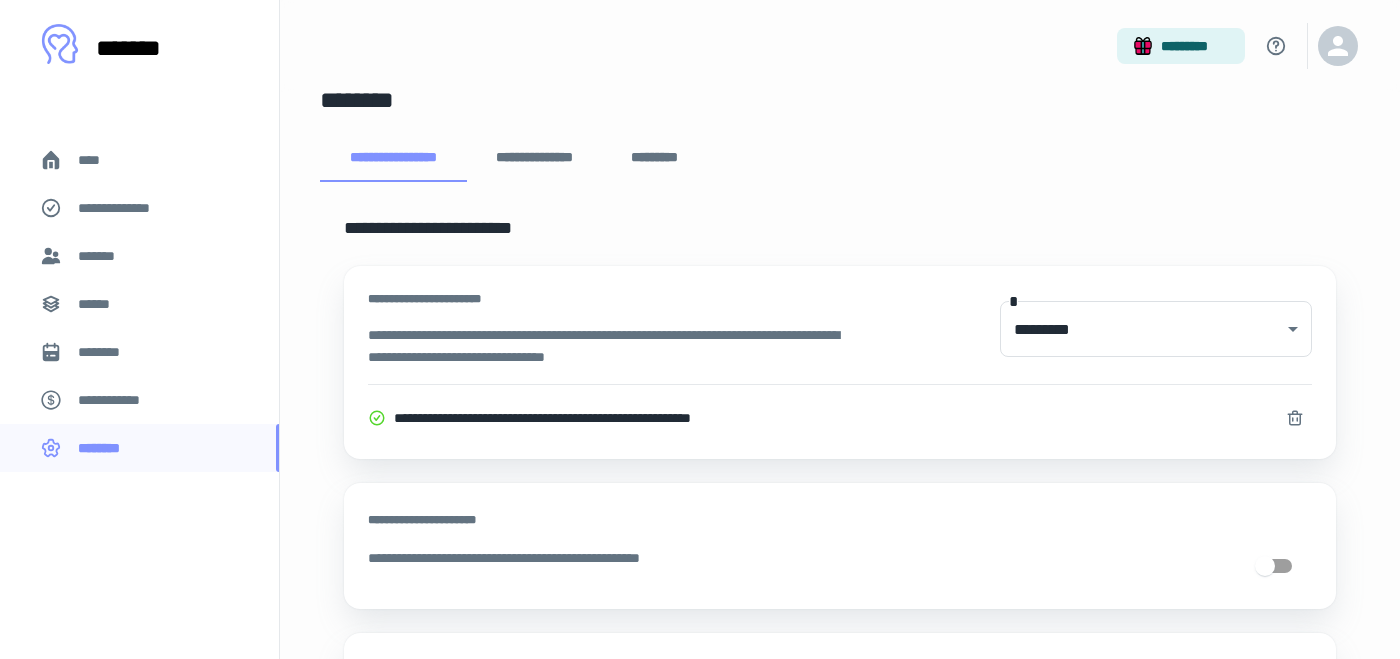 scroll, scrollTop: 0, scrollLeft: 0, axis: both 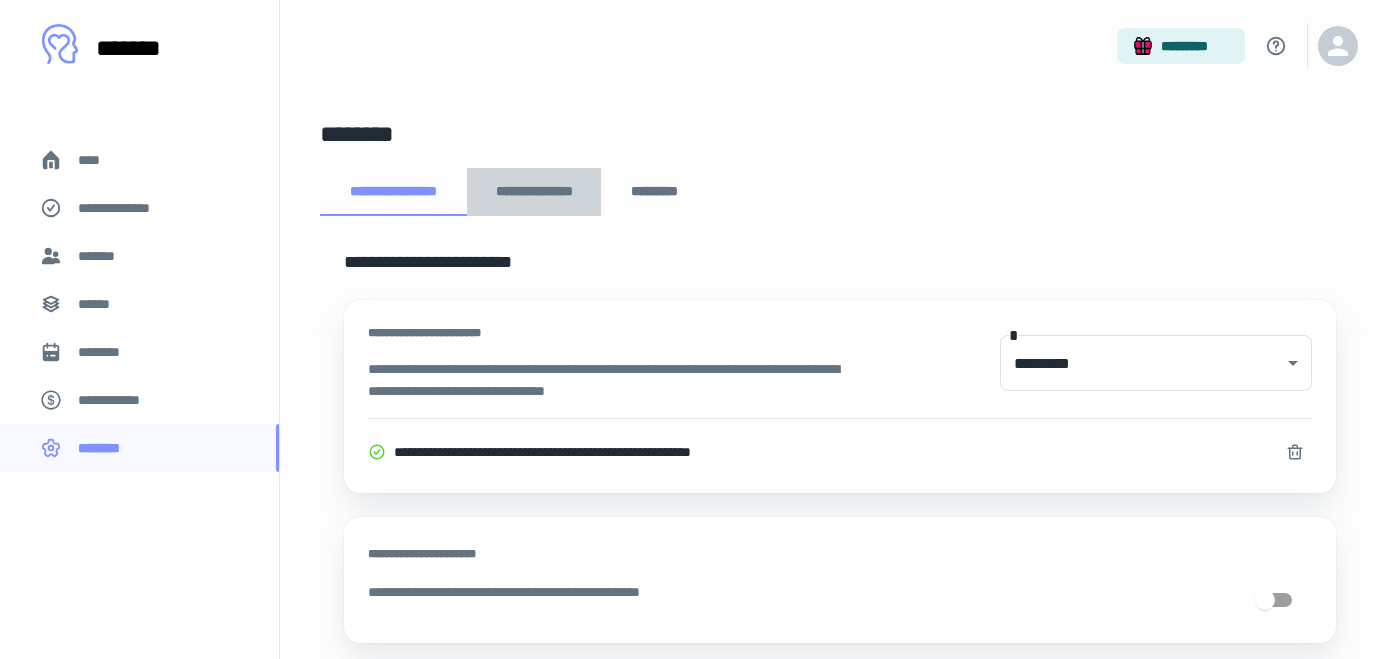 click on "**********" at bounding box center [534, 192] 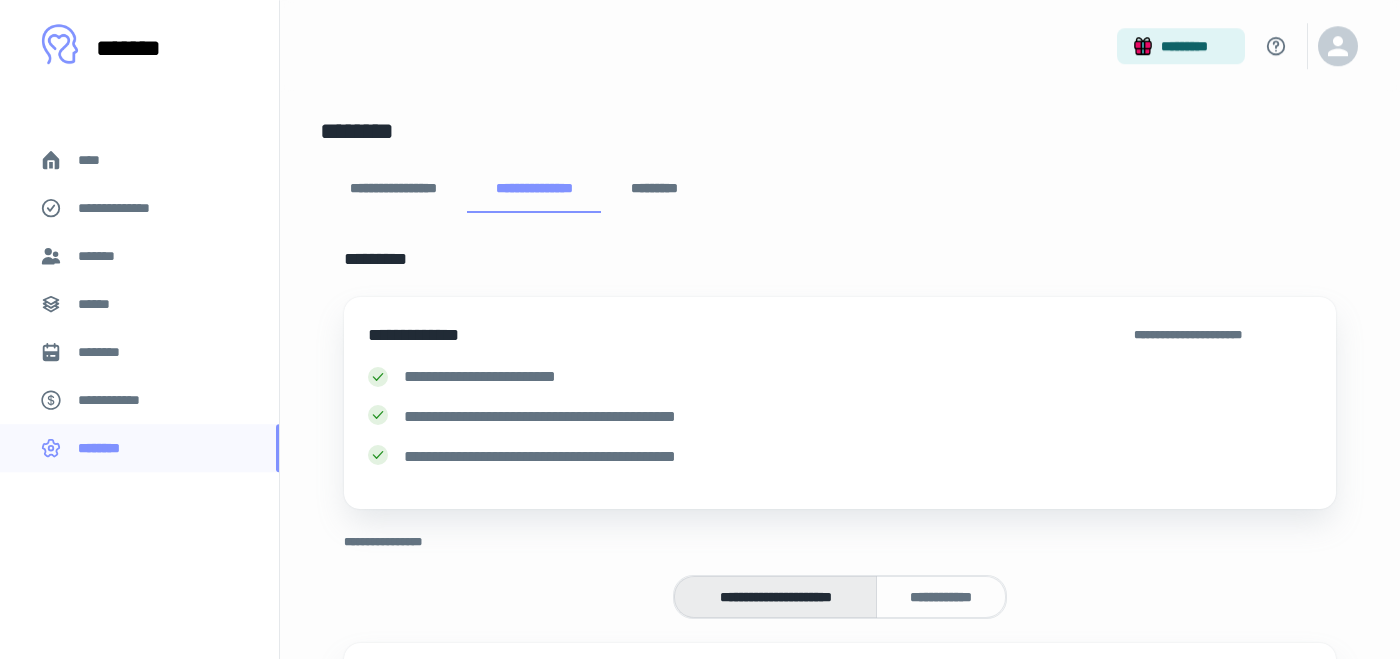 scroll, scrollTop: 0, scrollLeft: 0, axis: both 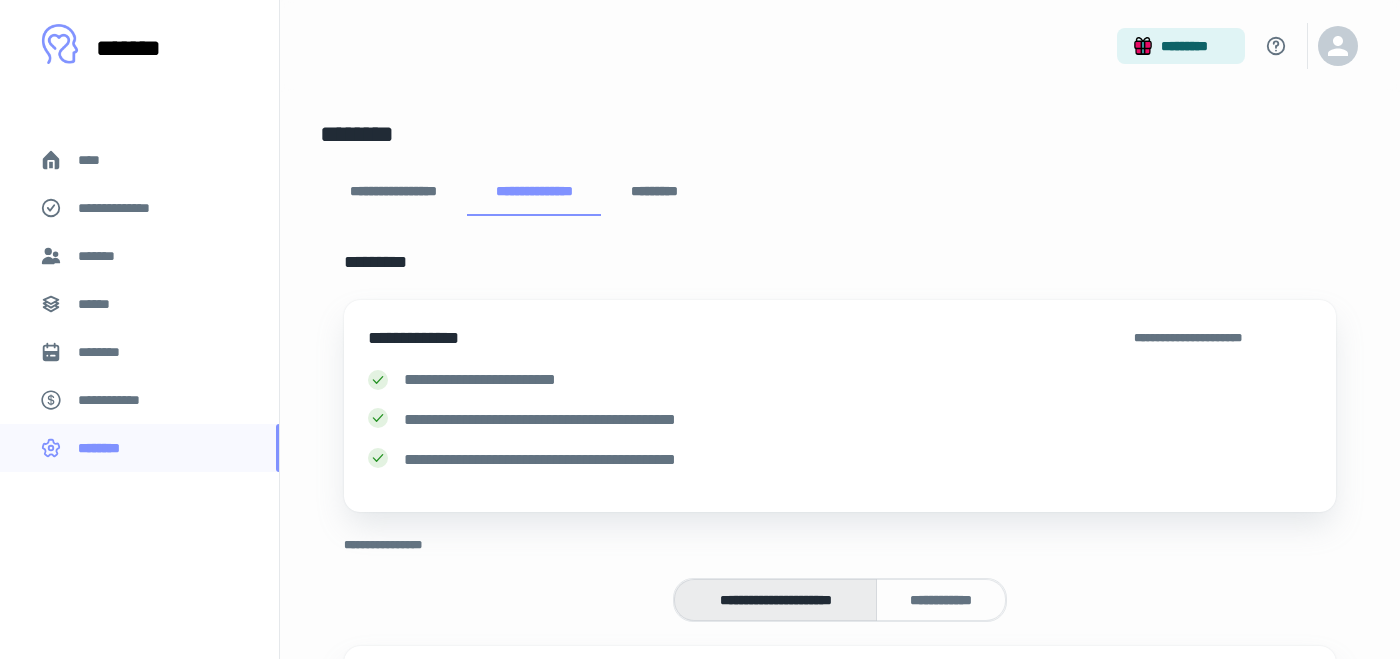 click on "*********" at bounding box center [655, 192] 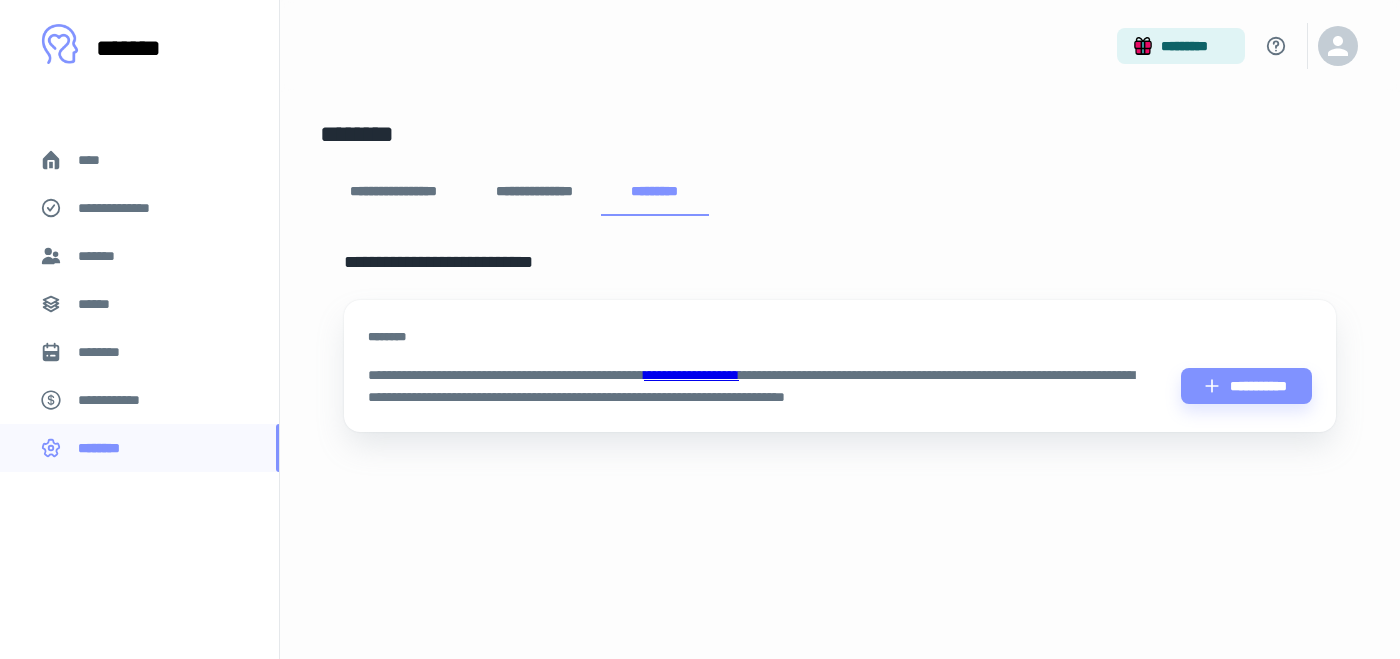 click on "**********" at bounding box center [534, 192] 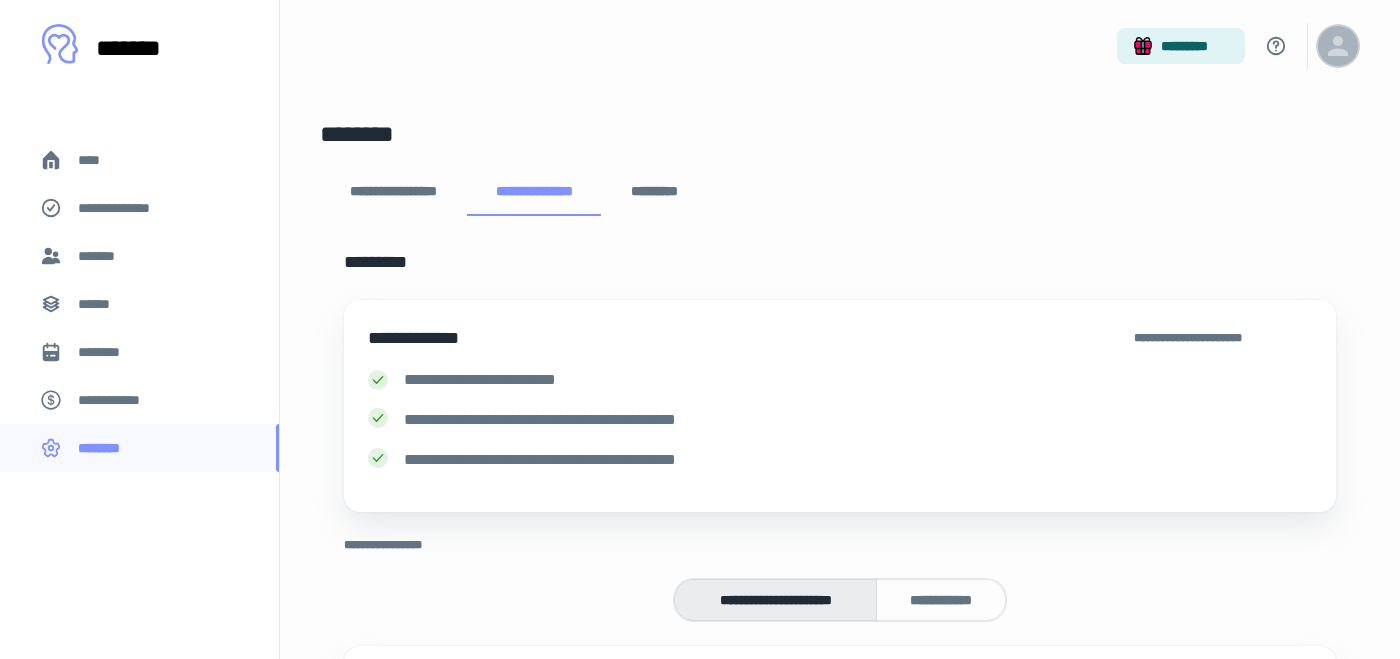 click 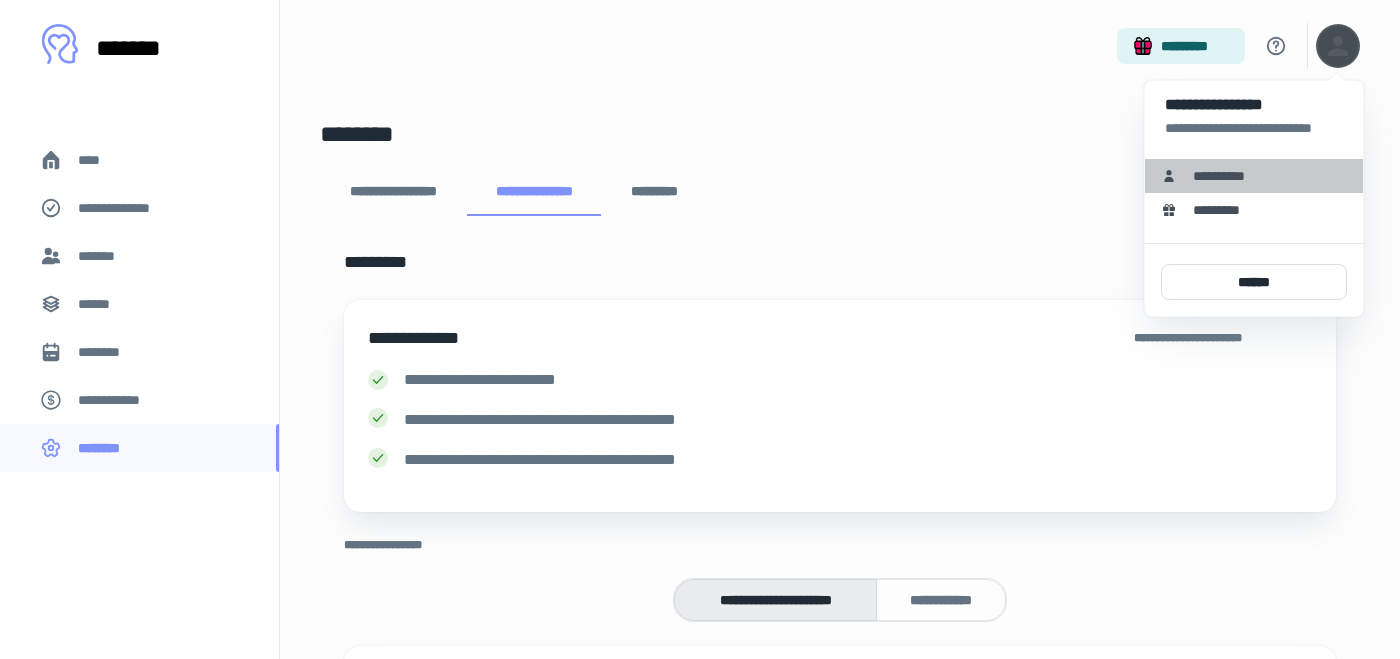 click on "**********" at bounding box center (1226, 176) 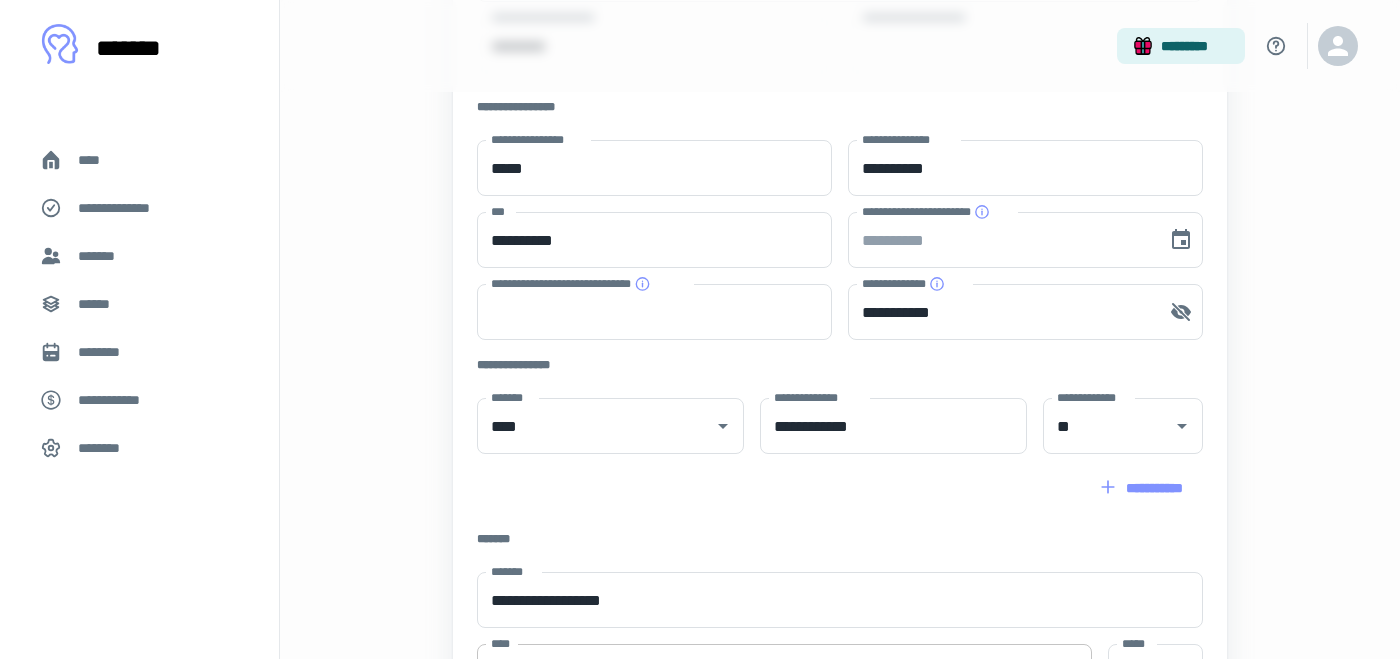 scroll, scrollTop: 0, scrollLeft: 0, axis: both 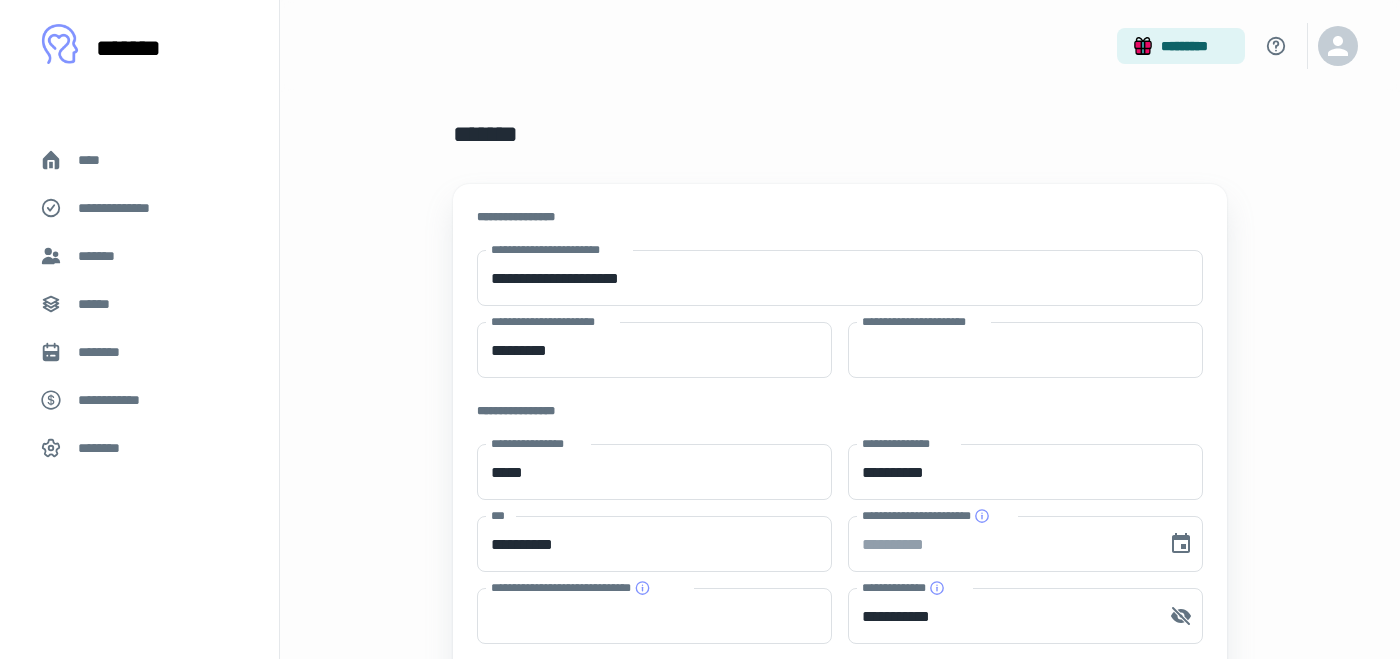 click on "********" at bounding box center (105, 448) 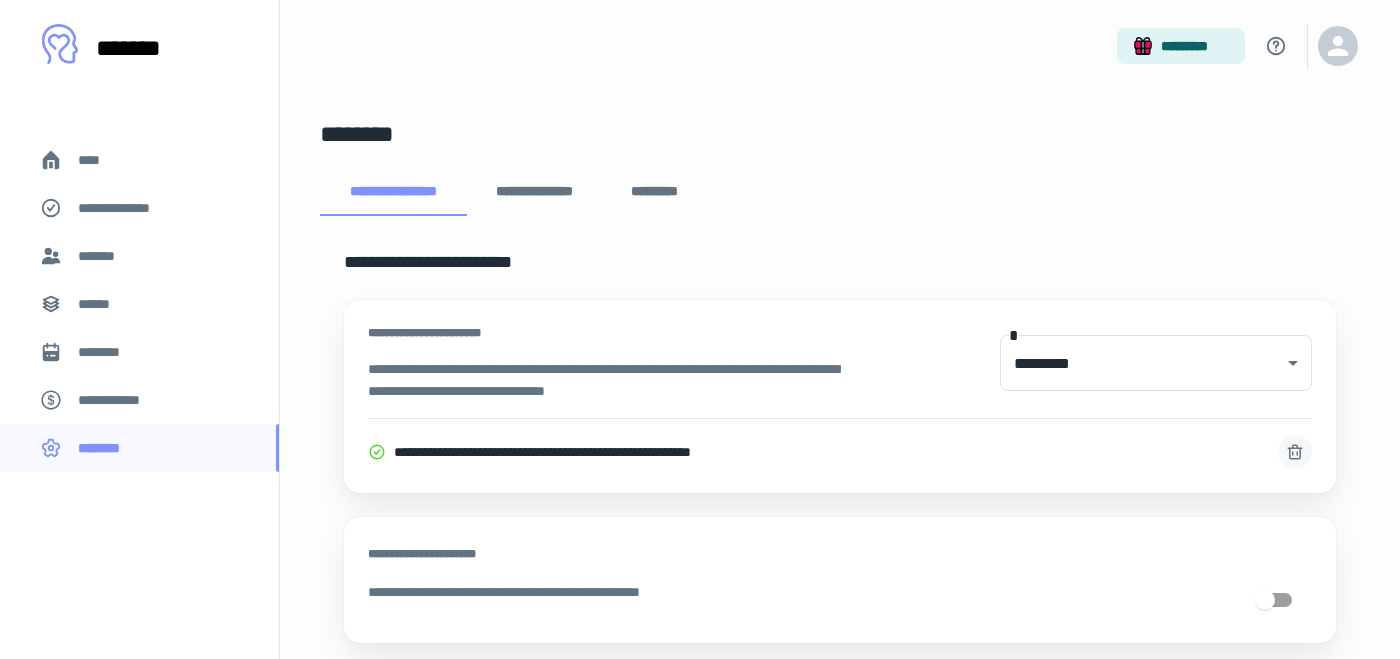 click 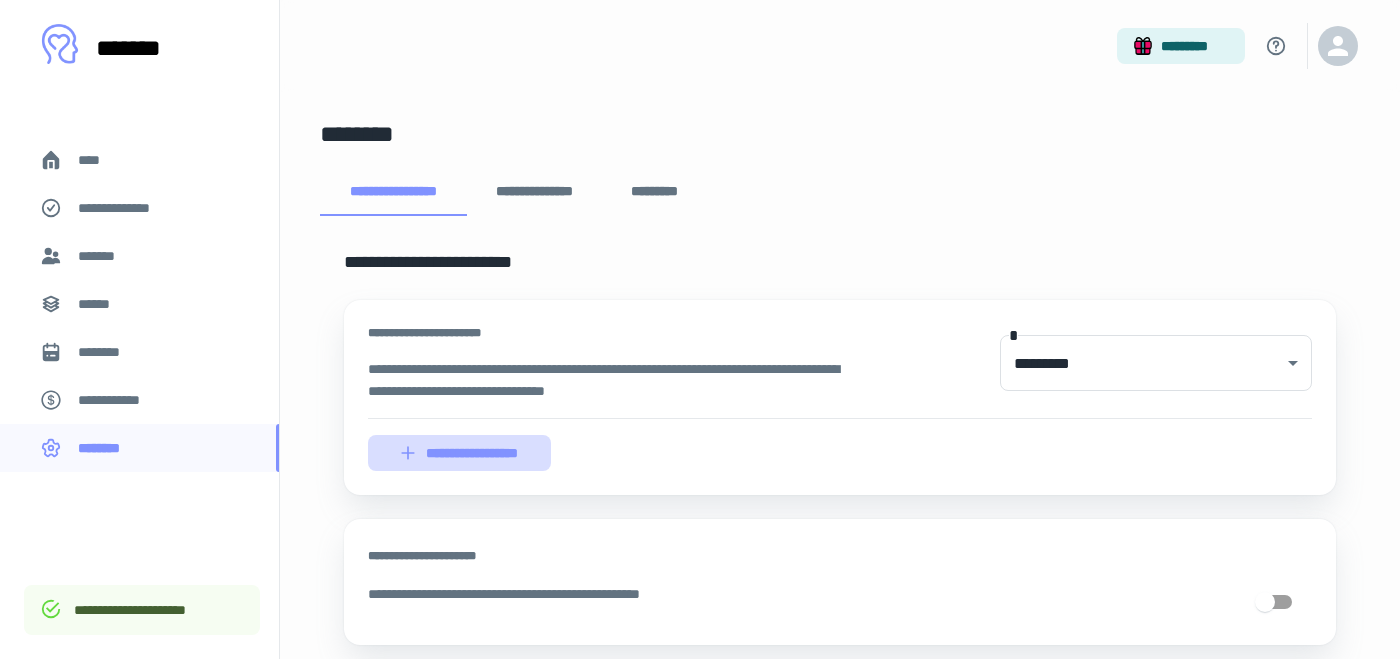 click on "**********" at bounding box center (459, 453) 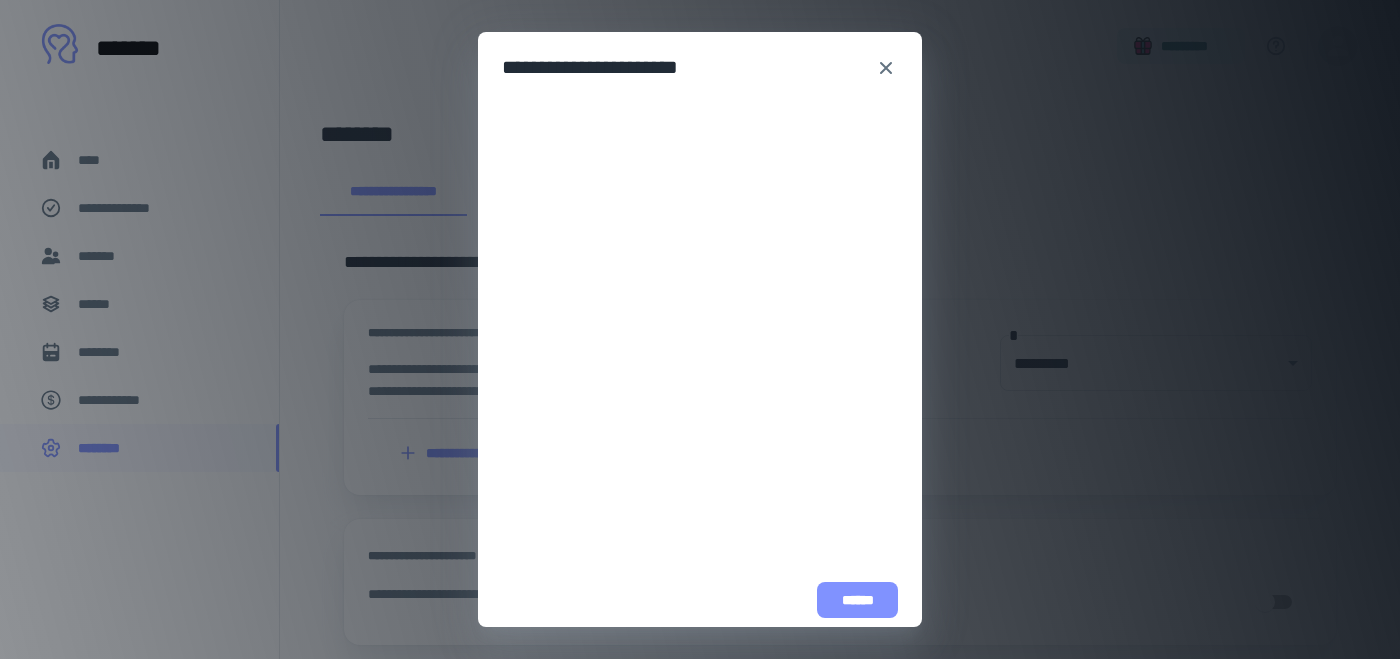 click on "******" at bounding box center (857, 600) 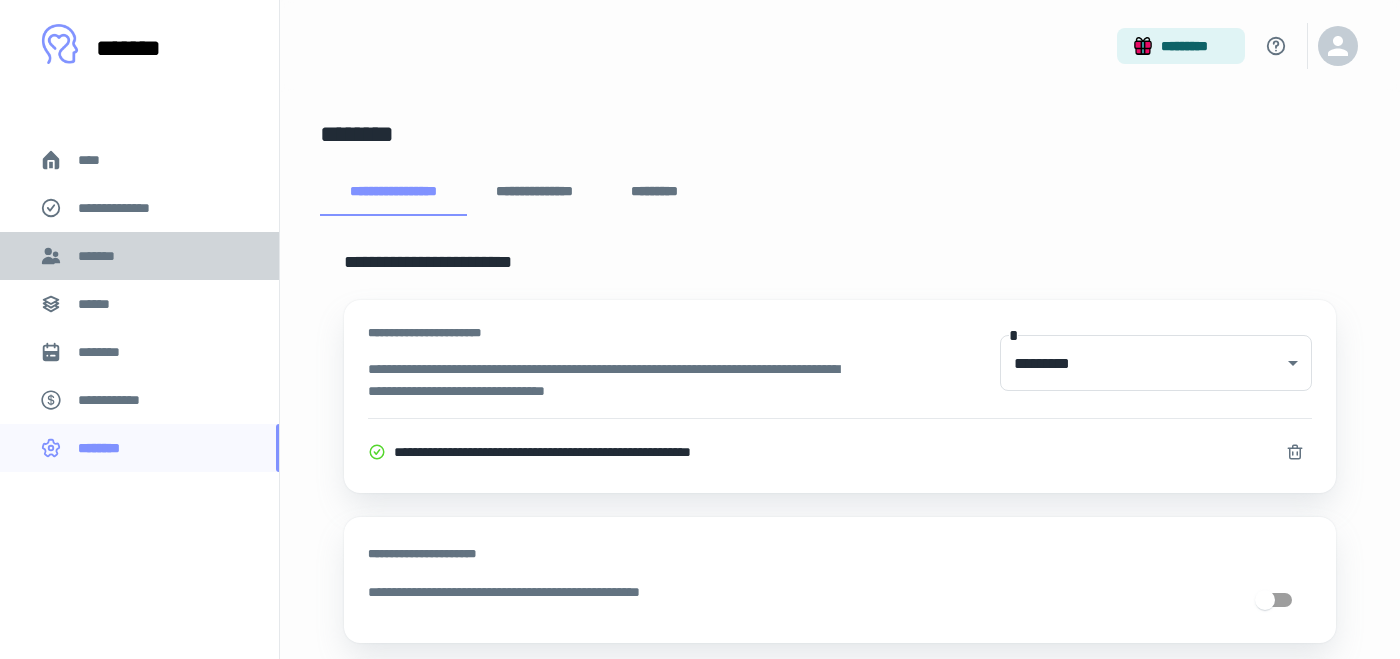 click on "*******" at bounding box center (100, 256) 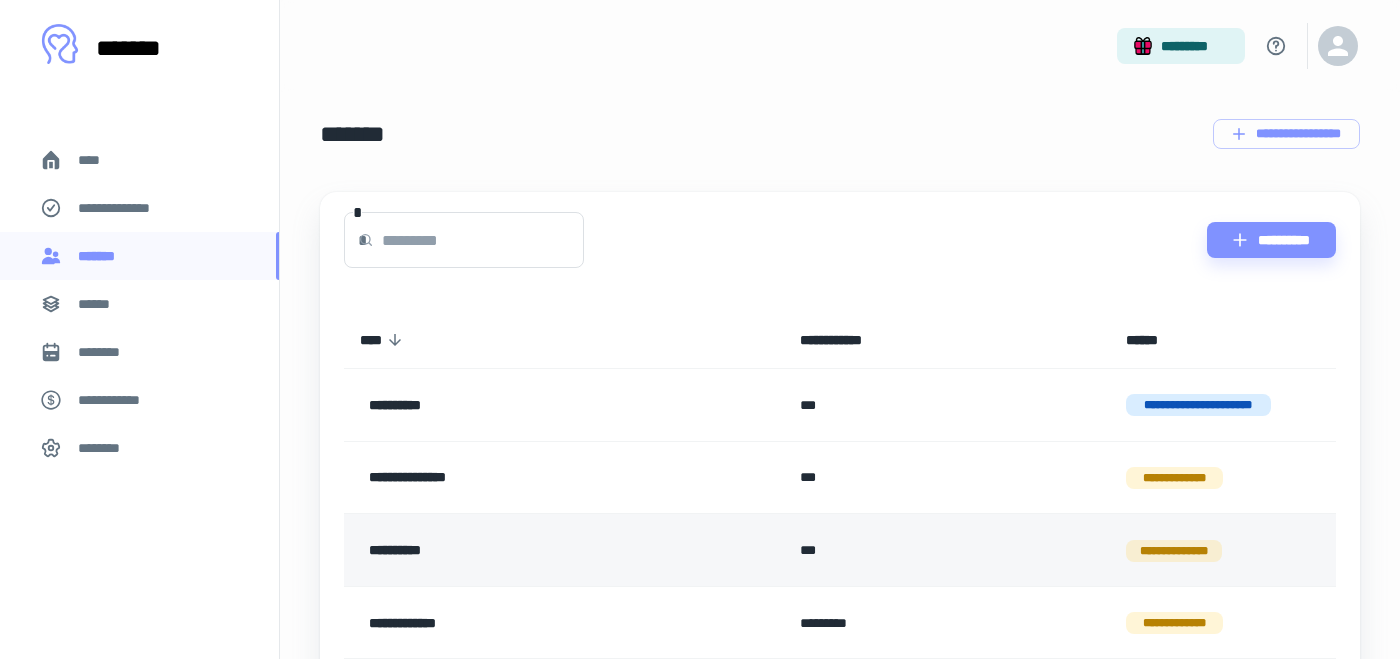 scroll, scrollTop: 330, scrollLeft: 0, axis: vertical 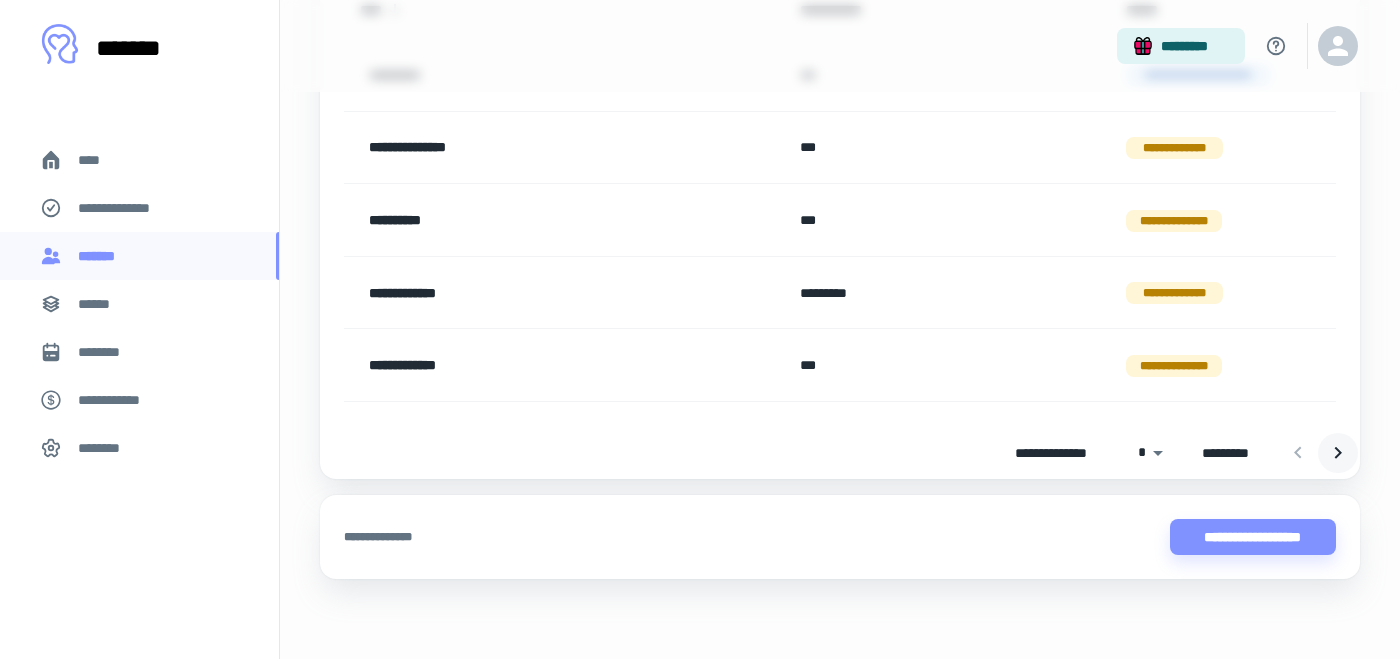 click 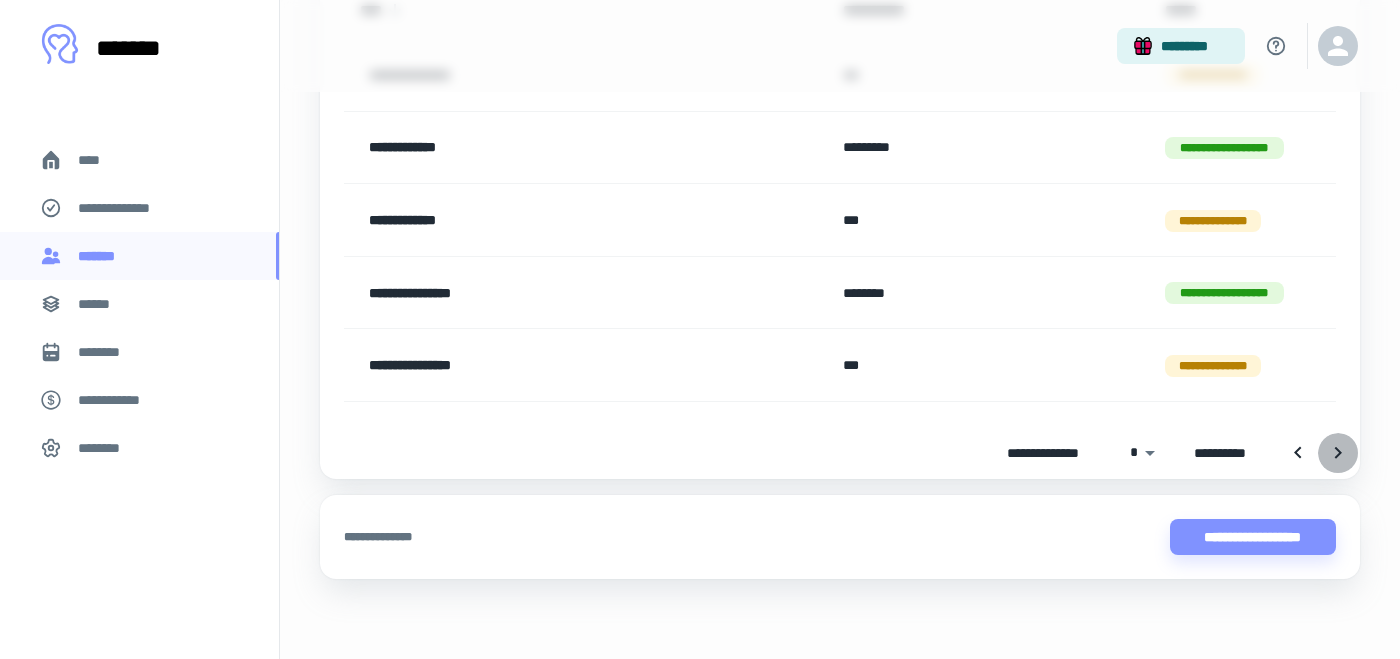 click 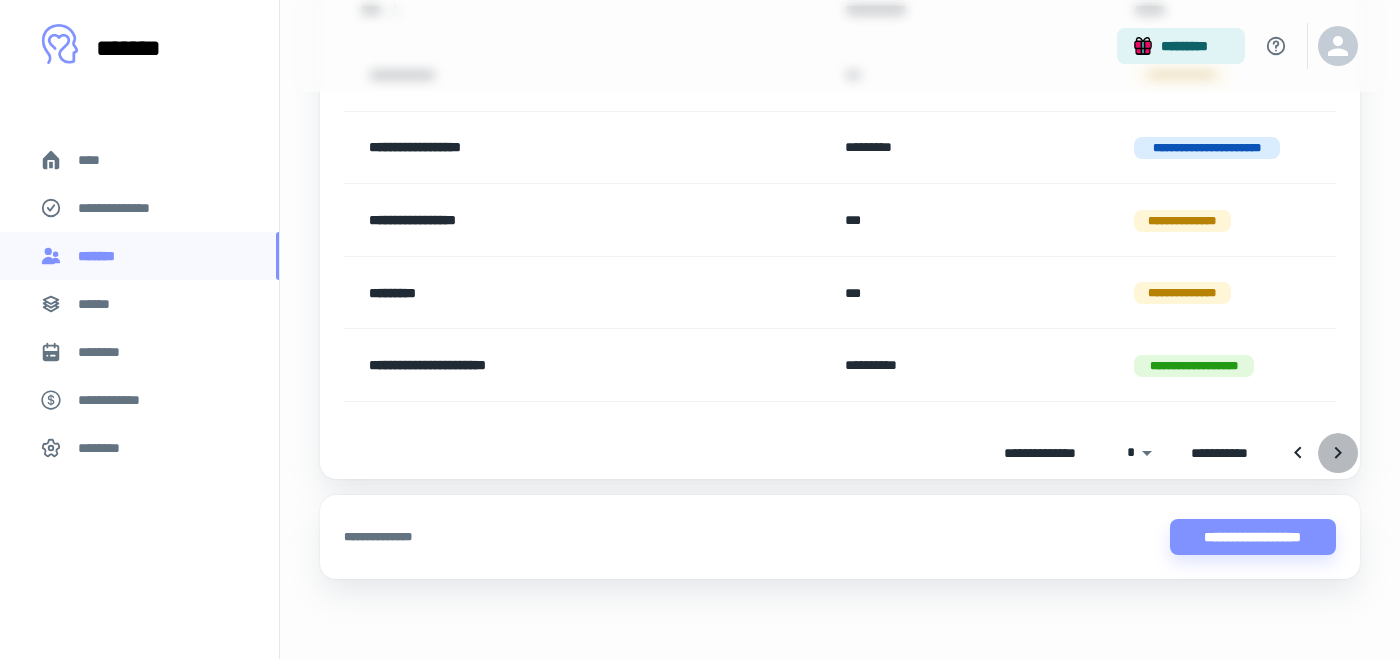 click 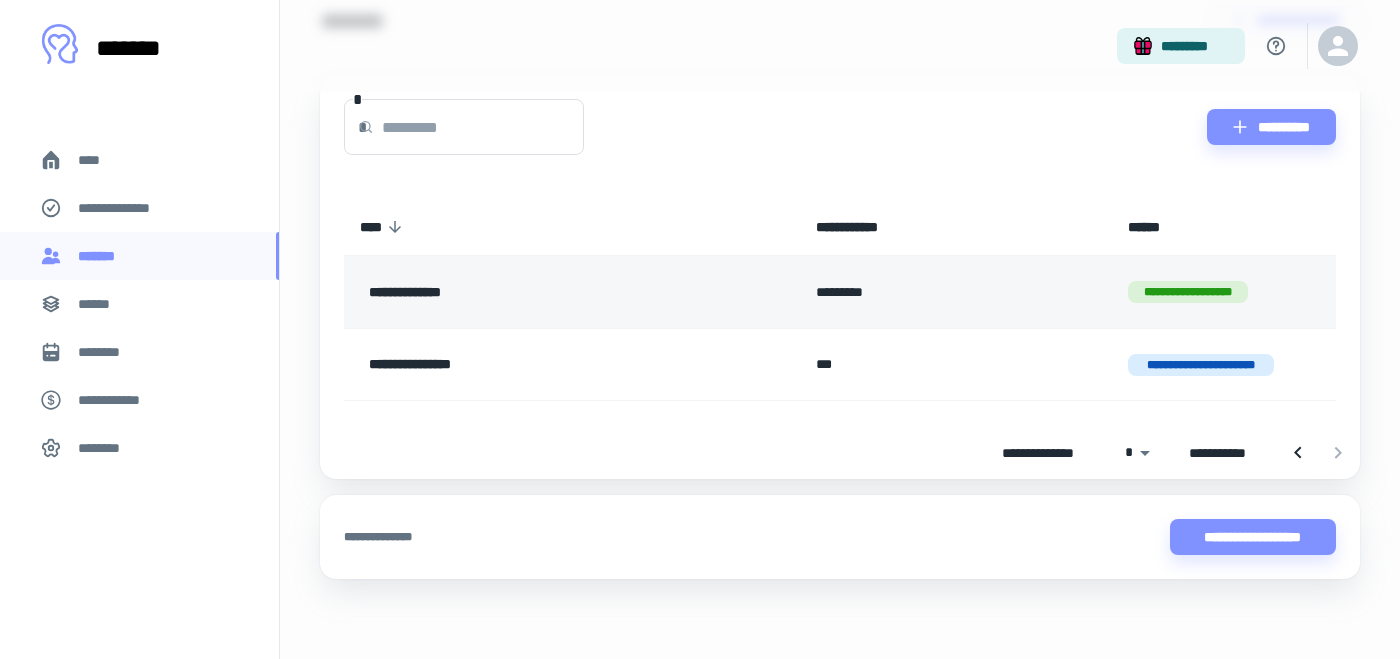 click on "**********" at bounding box center [525, 292] 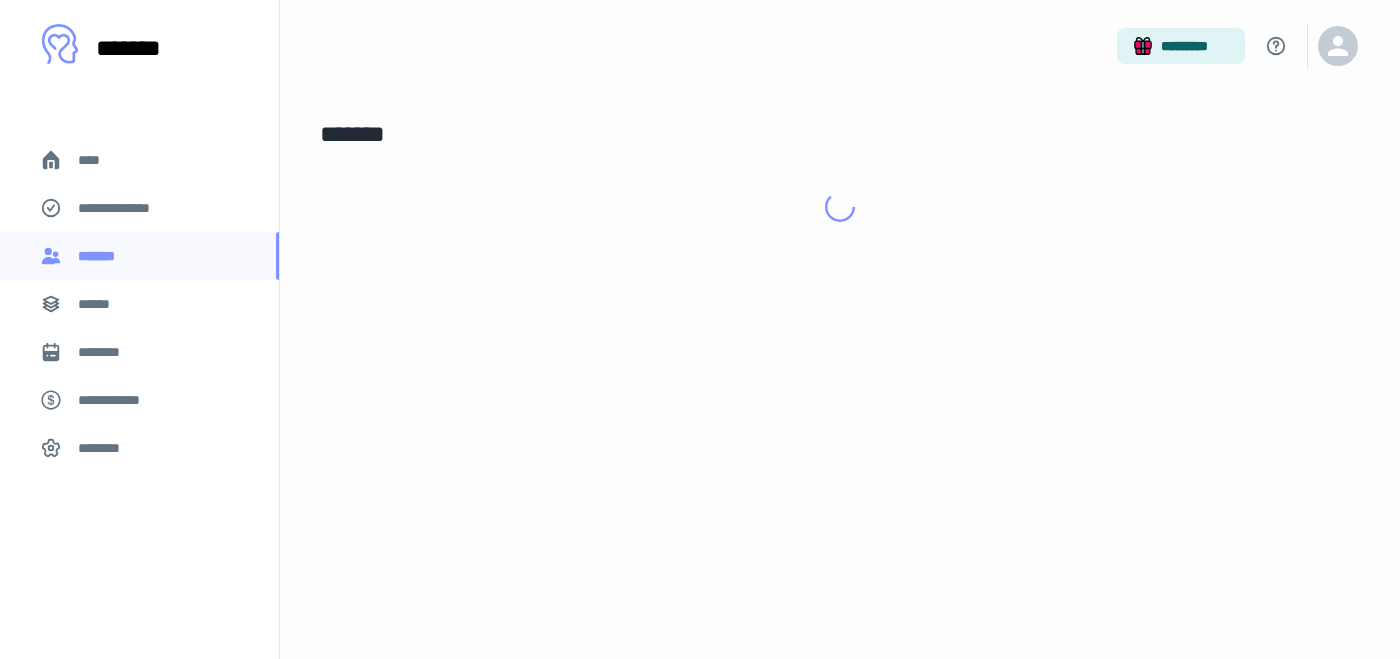 scroll, scrollTop: 0, scrollLeft: 0, axis: both 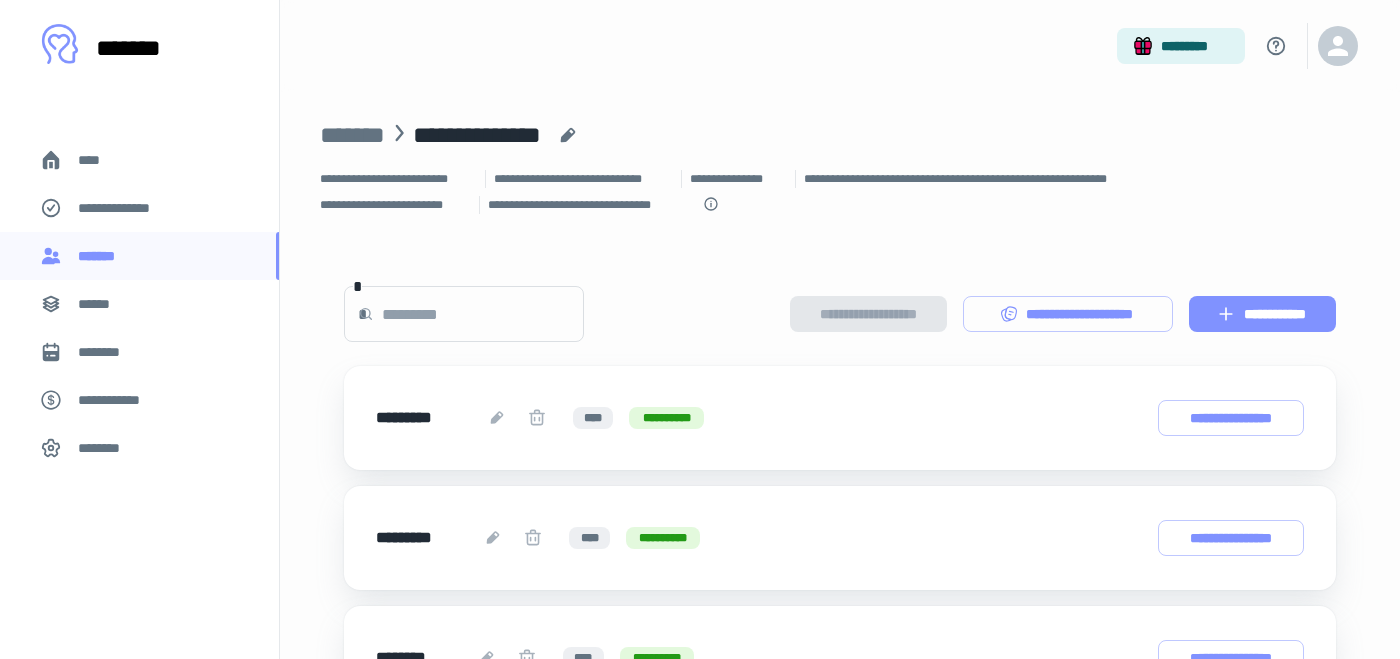 click on "**********" at bounding box center (1262, 314) 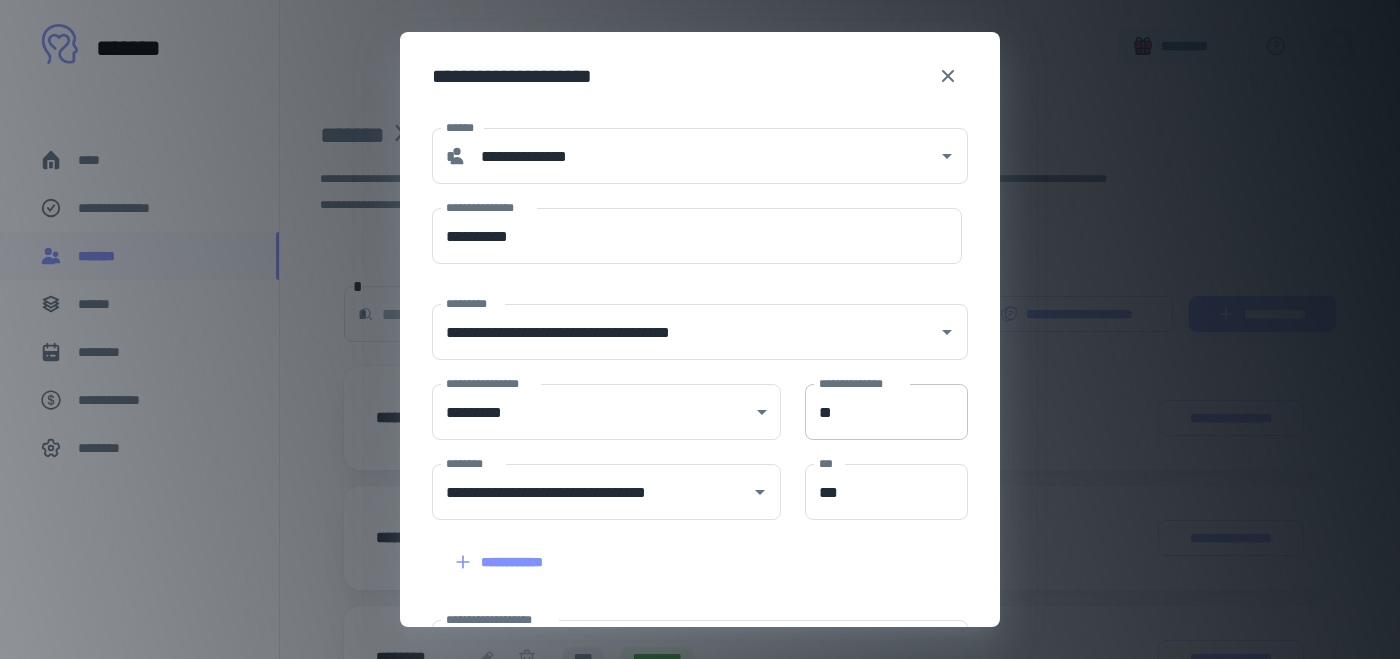 scroll, scrollTop: 292, scrollLeft: 0, axis: vertical 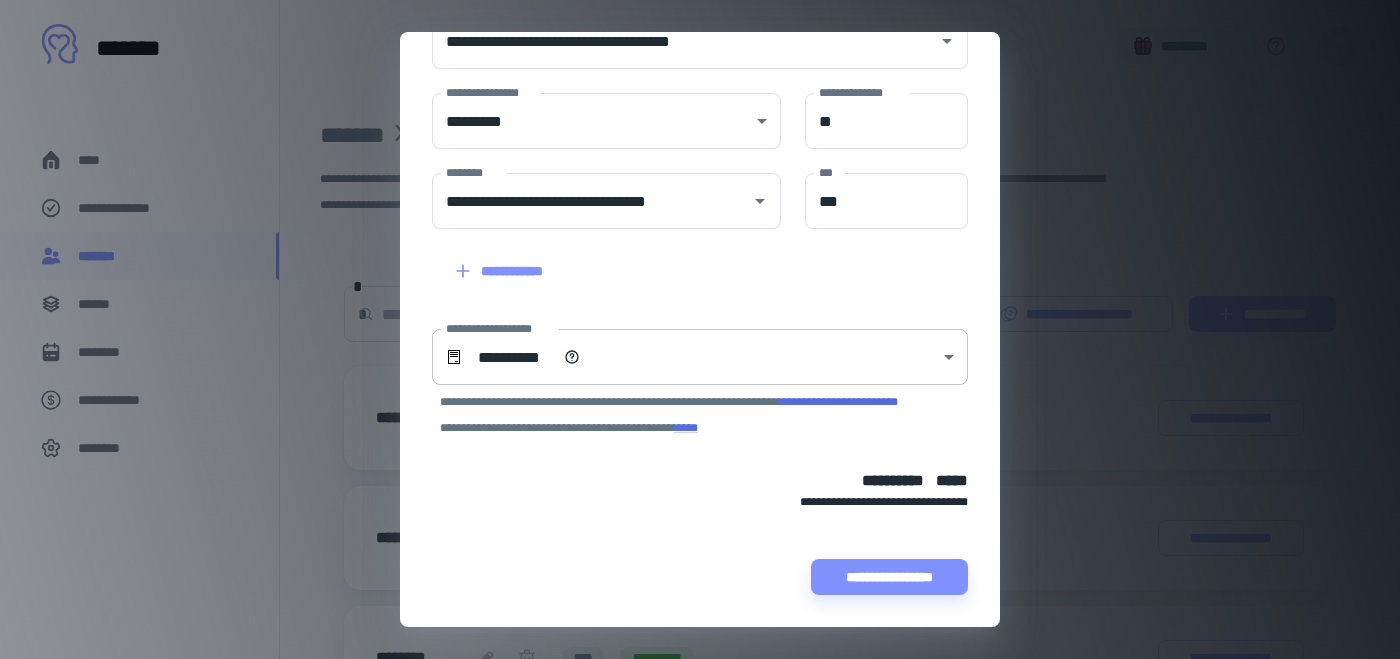 click on "[FIRST] [LAST] [STREET] [NUMBER], [CITY], [STATE] [POSTAL_CODE], [COUNTRY]" at bounding box center [700, 329] 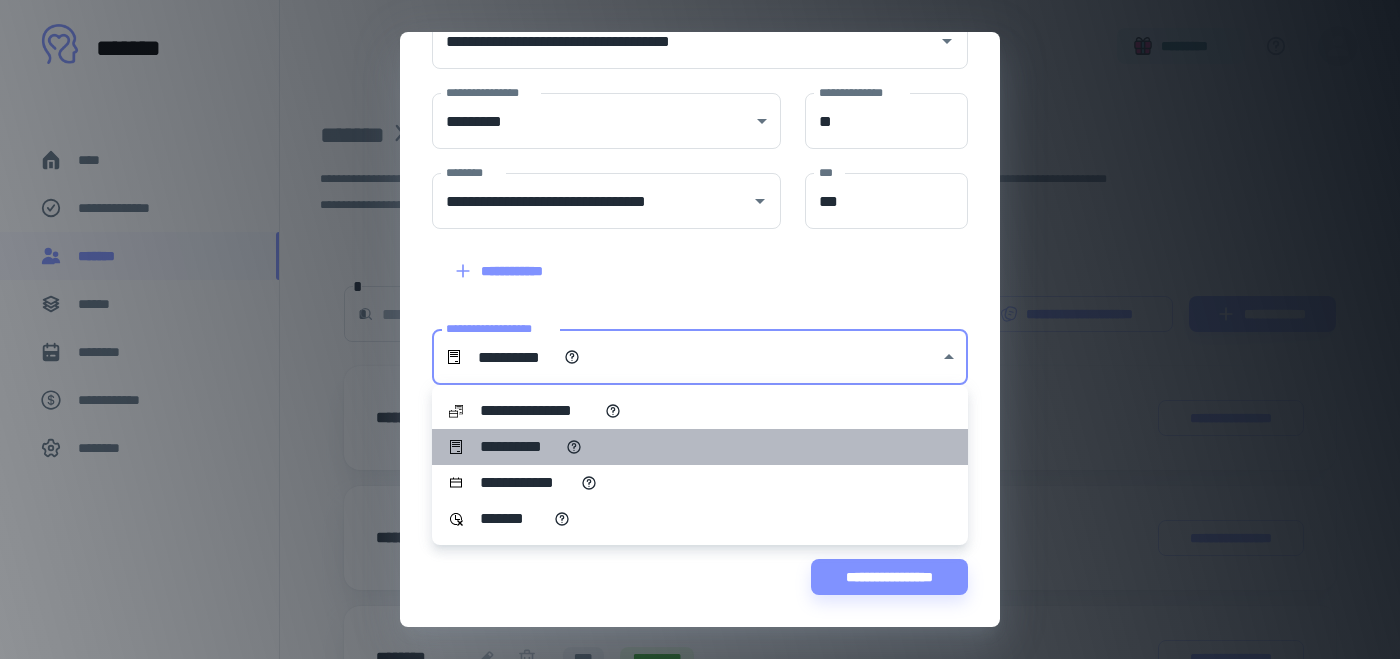 click on "**********" at bounding box center [700, 447] 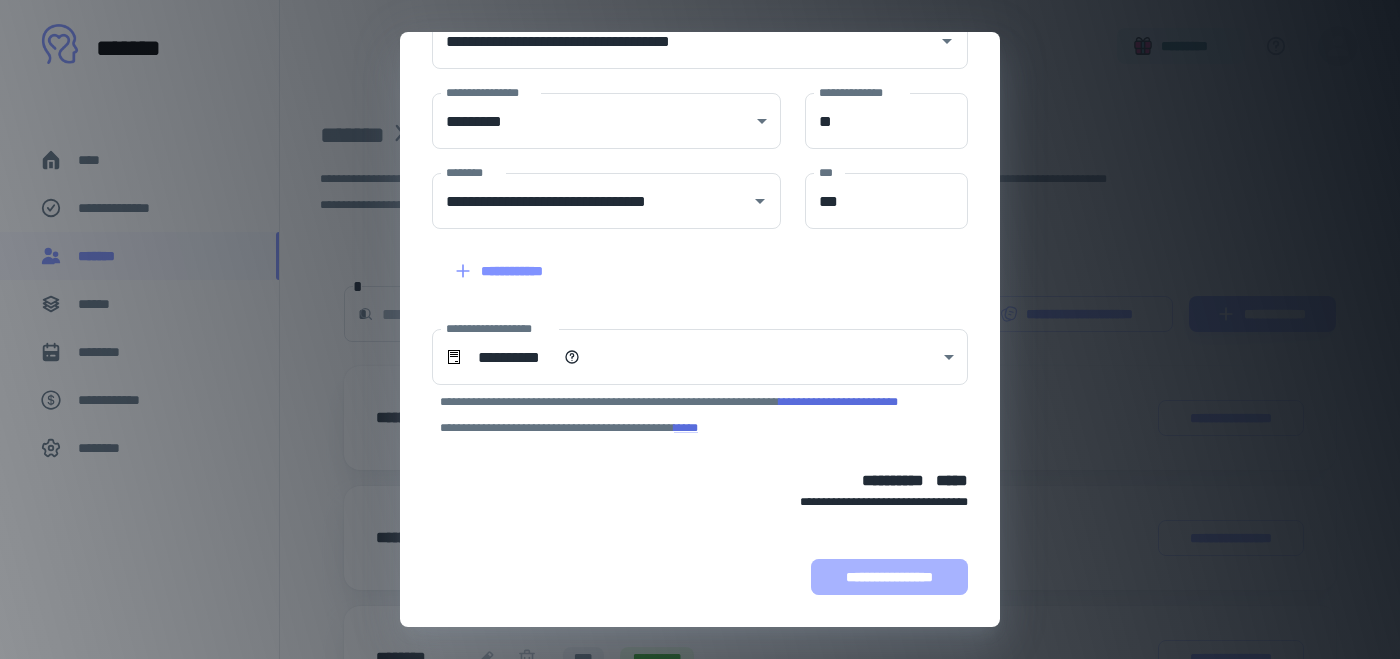 click on "**********" at bounding box center (889, 577) 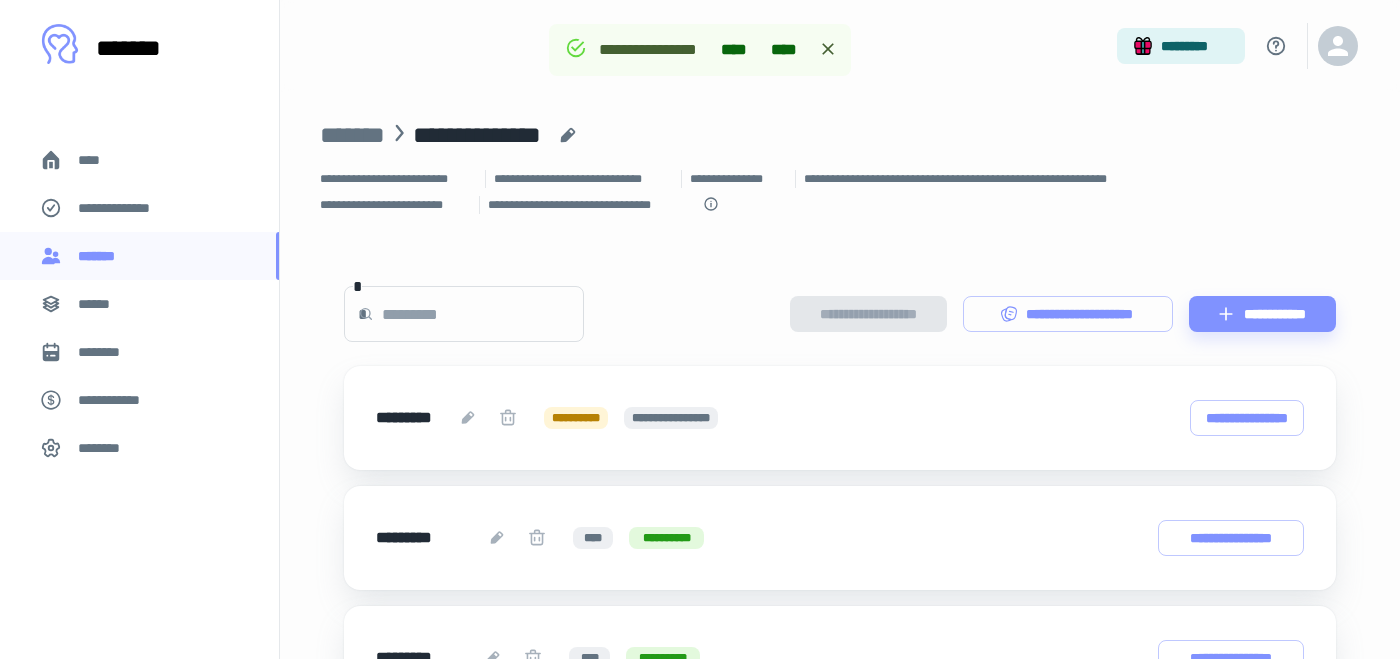 scroll, scrollTop: 418, scrollLeft: 0, axis: vertical 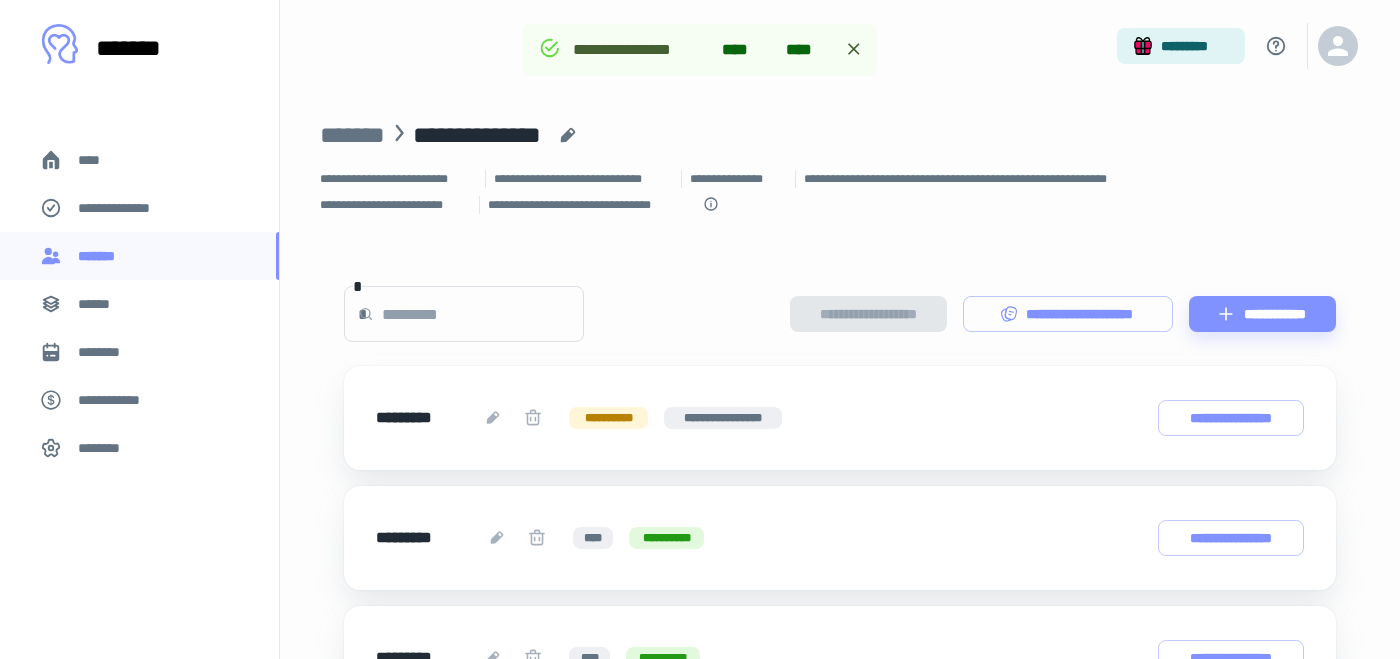 click on "****" at bounding box center [804, 50] 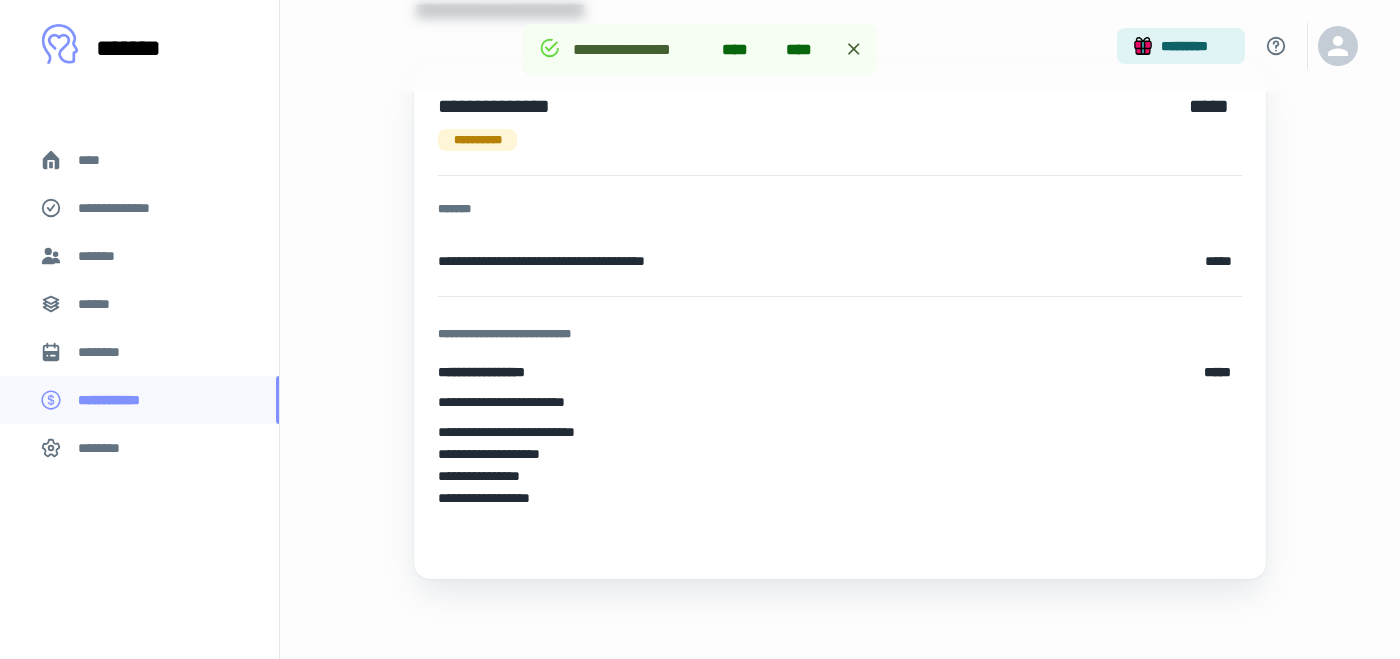 scroll, scrollTop: 0, scrollLeft: 0, axis: both 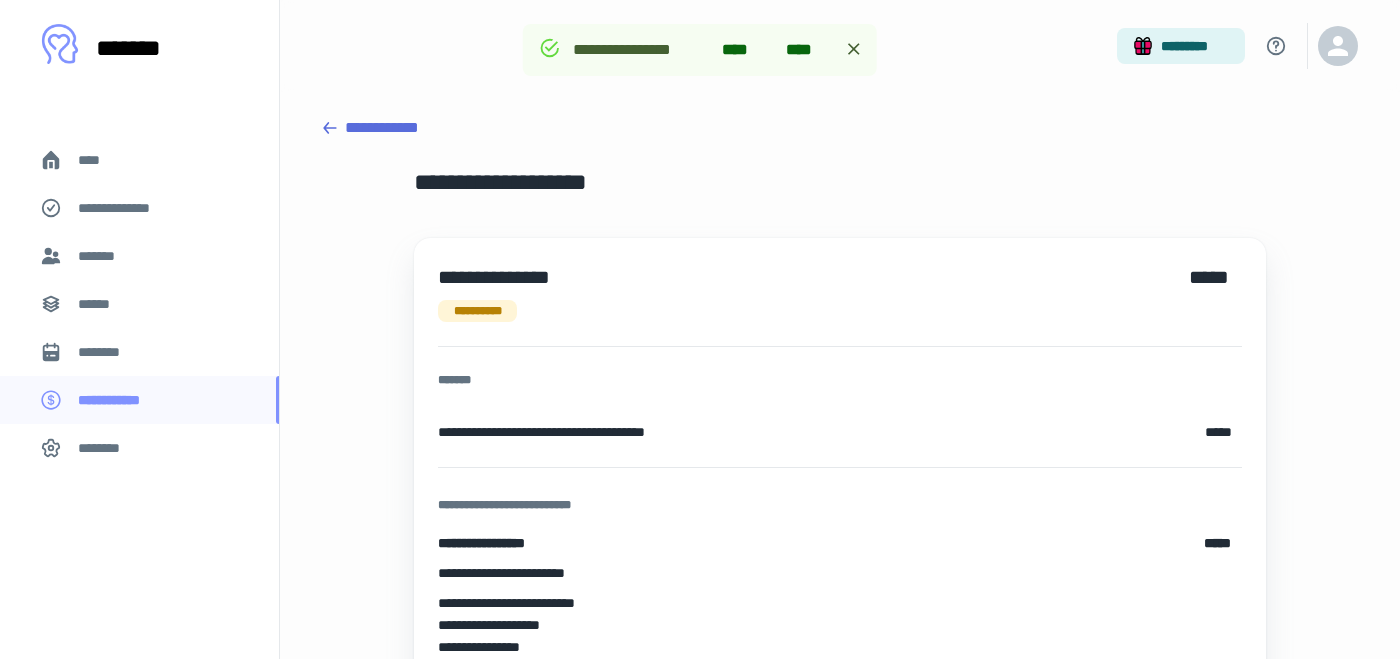 click on "****" at bounding box center [97, 160] 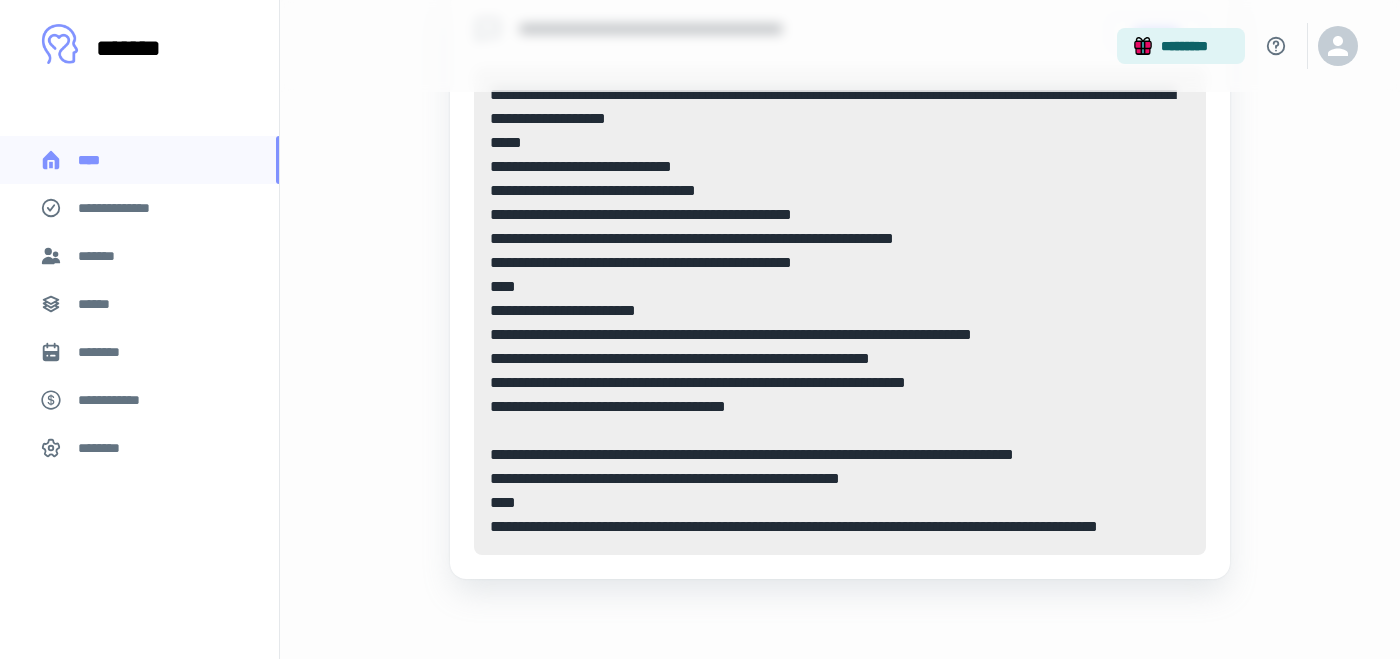 scroll, scrollTop: 0, scrollLeft: 0, axis: both 